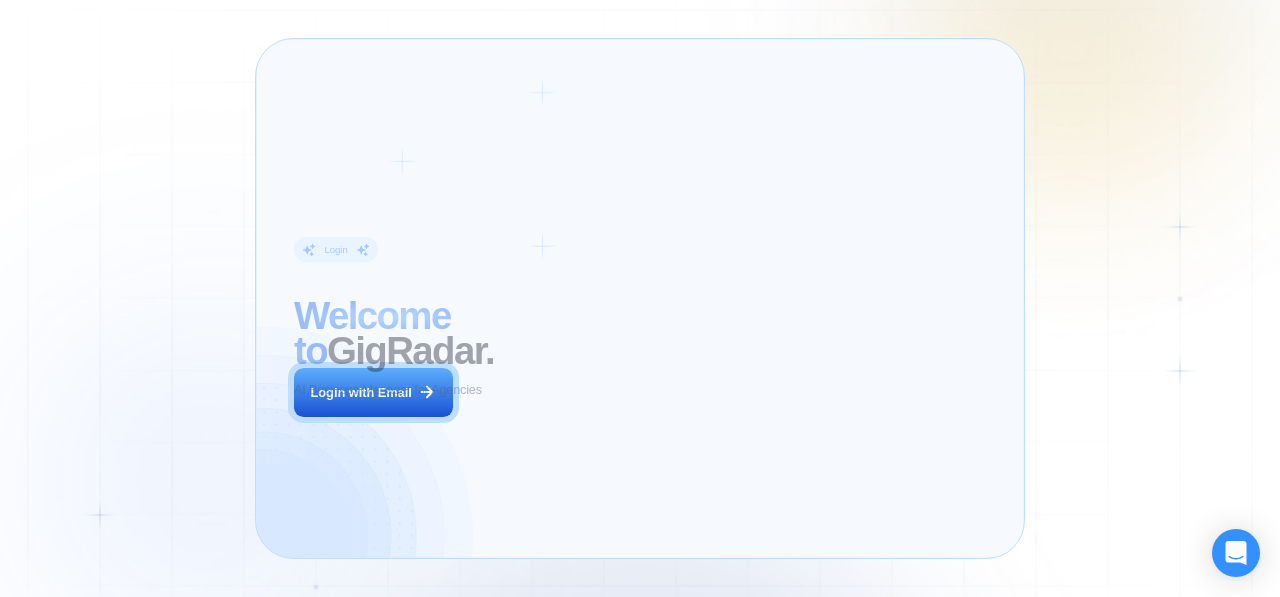 scroll, scrollTop: 0, scrollLeft: 0, axis: both 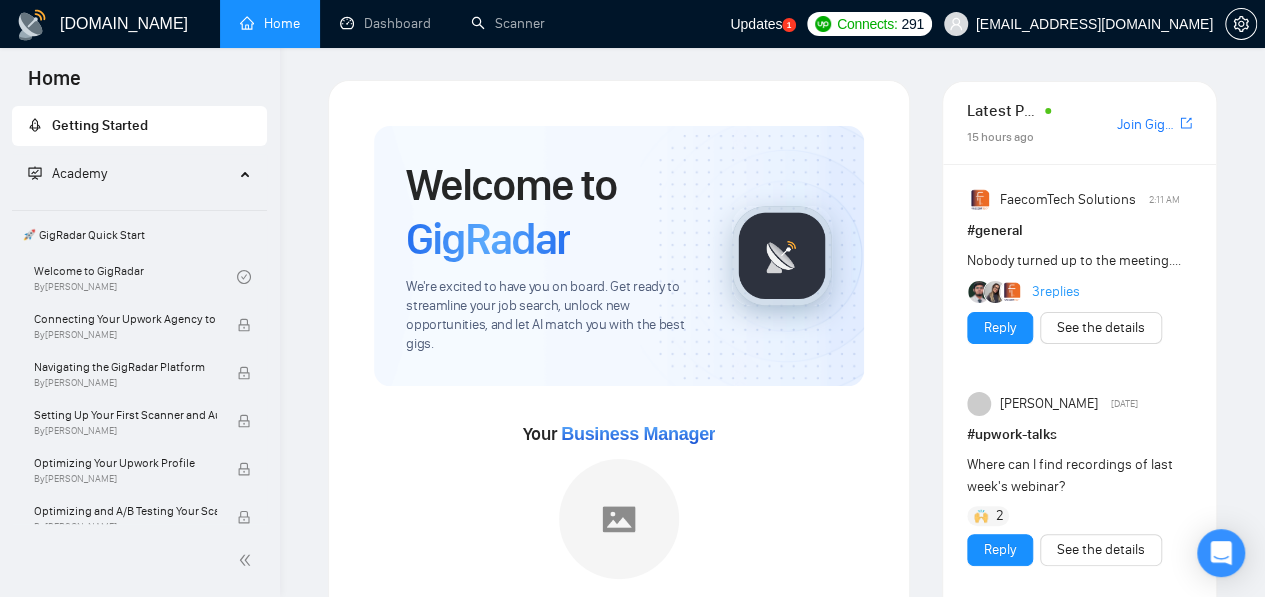 click on "Updates" at bounding box center (756, 24) 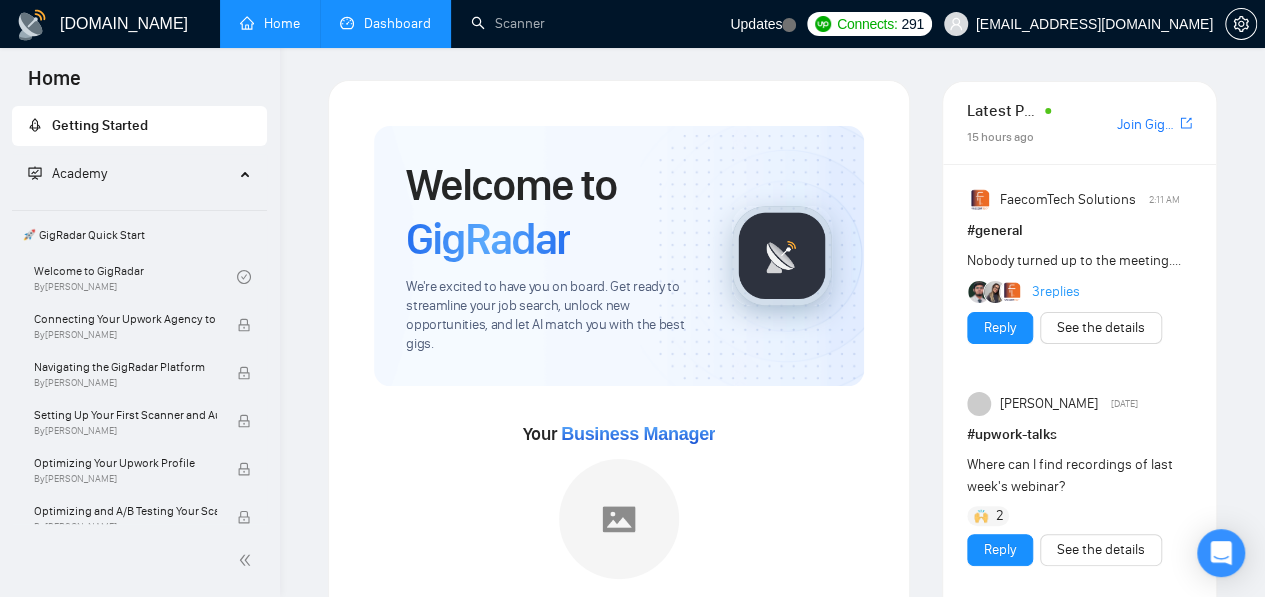 click on "Dashboard" at bounding box center (385, 23) 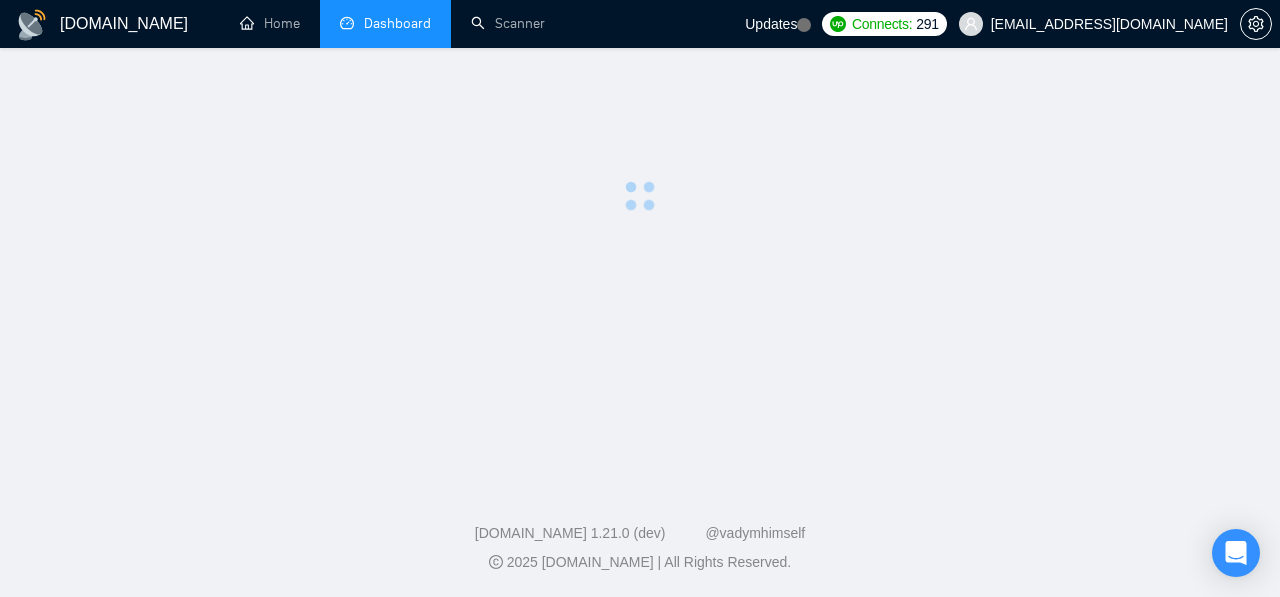 click on "Dashboard" at bounding box center [397, 23] 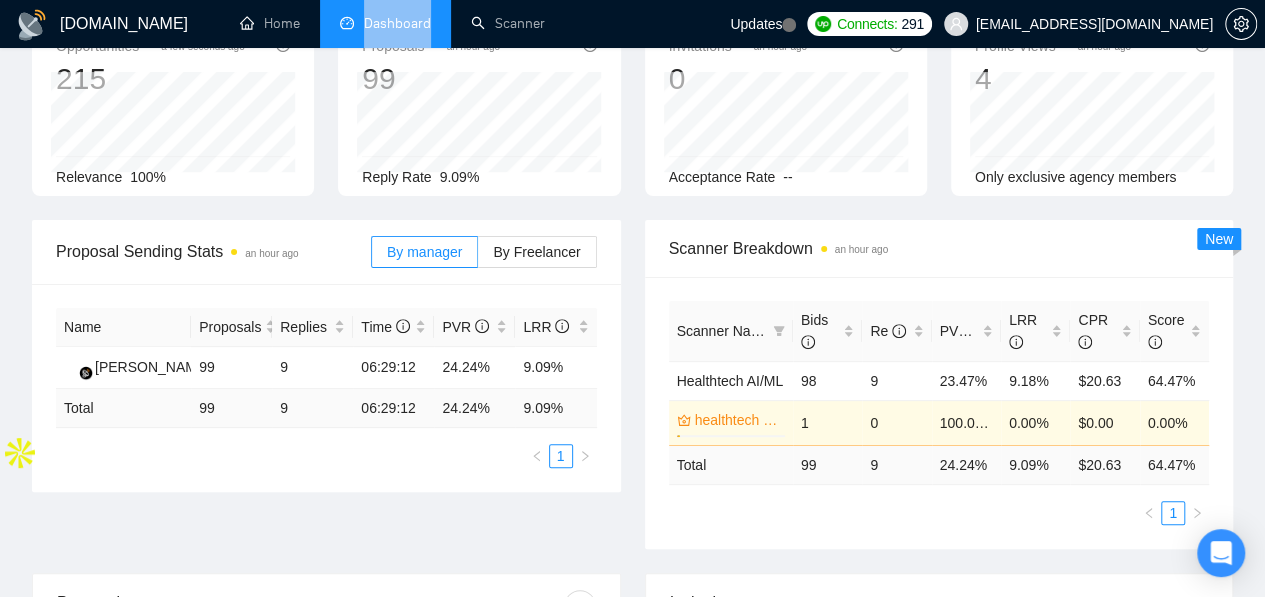 scroll, scrollTop: 0, scrollLeft: 0, axis: both 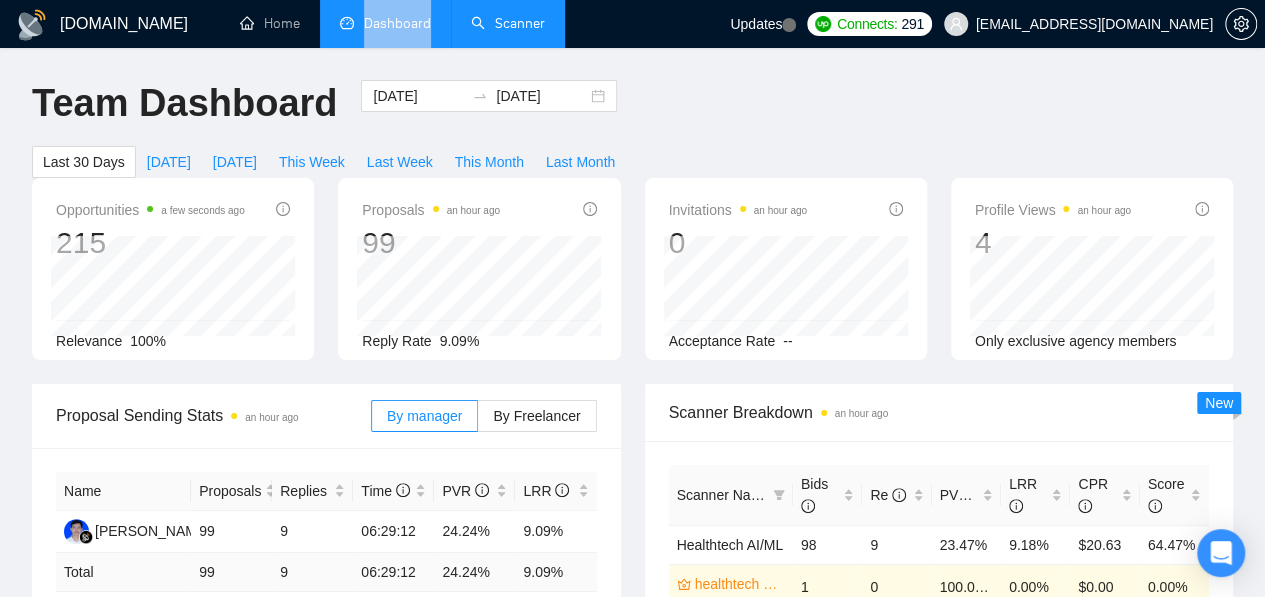 click on "Scanner" at bounding box center (508, 23) 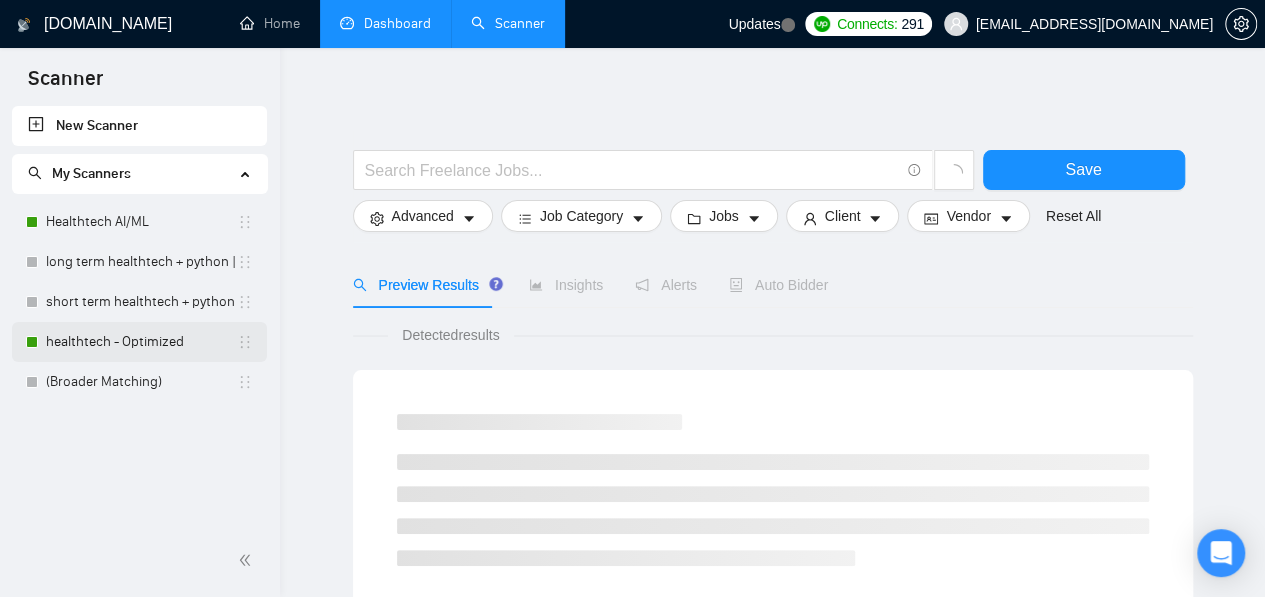 click on "healthtech - Optimized" at bounding box center [141, 342] 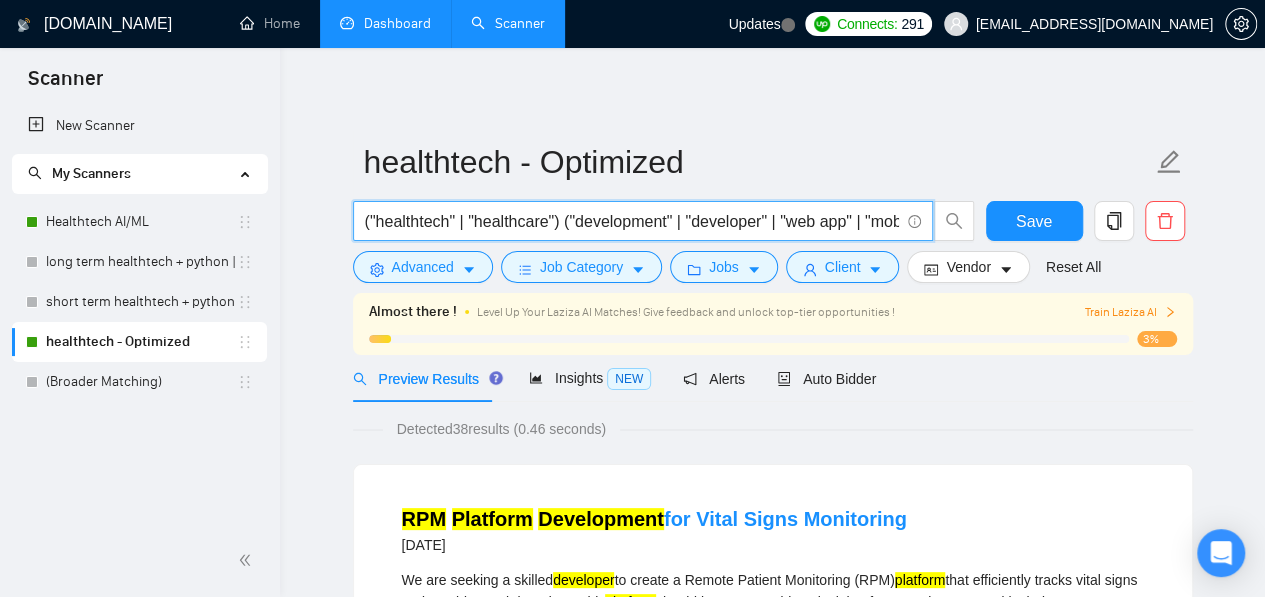 click on "("healthtech" | "healthcare") ("development" | "developer" | "web app" | "mobile app" | "SaaS" | "platform" | "custom software") ("EHR" | "EMR" | "FHIR" | "HL7" | "HIPAA" | "telemedicine" | "AI in Healthcare" | "MERN" | "Python" | "machine learning" | "medical imaging" | "RPM" | "chatbot" | "clinical decision support" | "LIMS" | "pharmacy system" | "workflow automation" | "agentic AI" | "patient portal")" at bounding box center [632, 221] 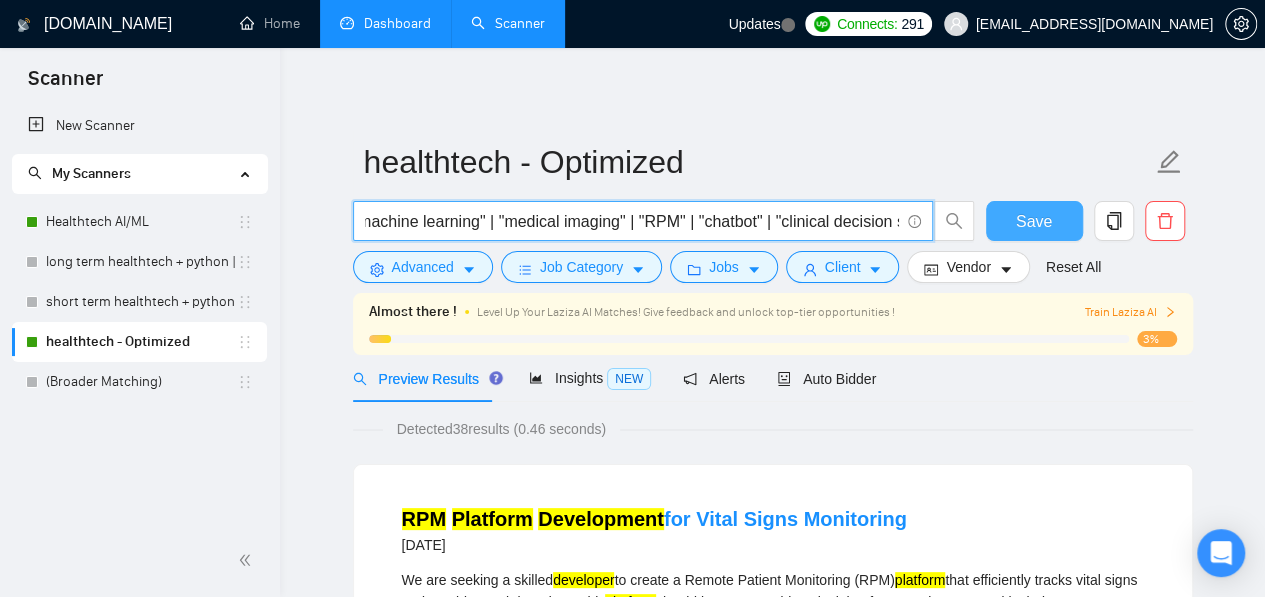 scroll, scrollTop: 0, scrollLeft: 2261, axis: horizontal 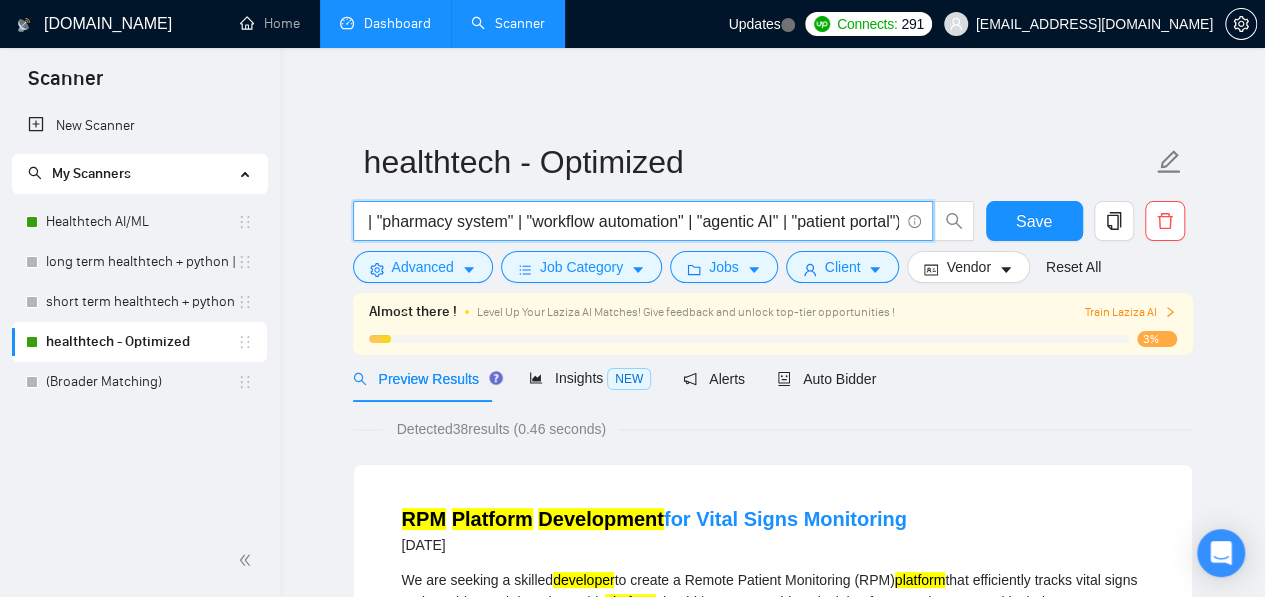 drag, startPoint x: 740, startPoint y: 220, endPoint x: 623, endPoint y: 243, distance: 119.23926 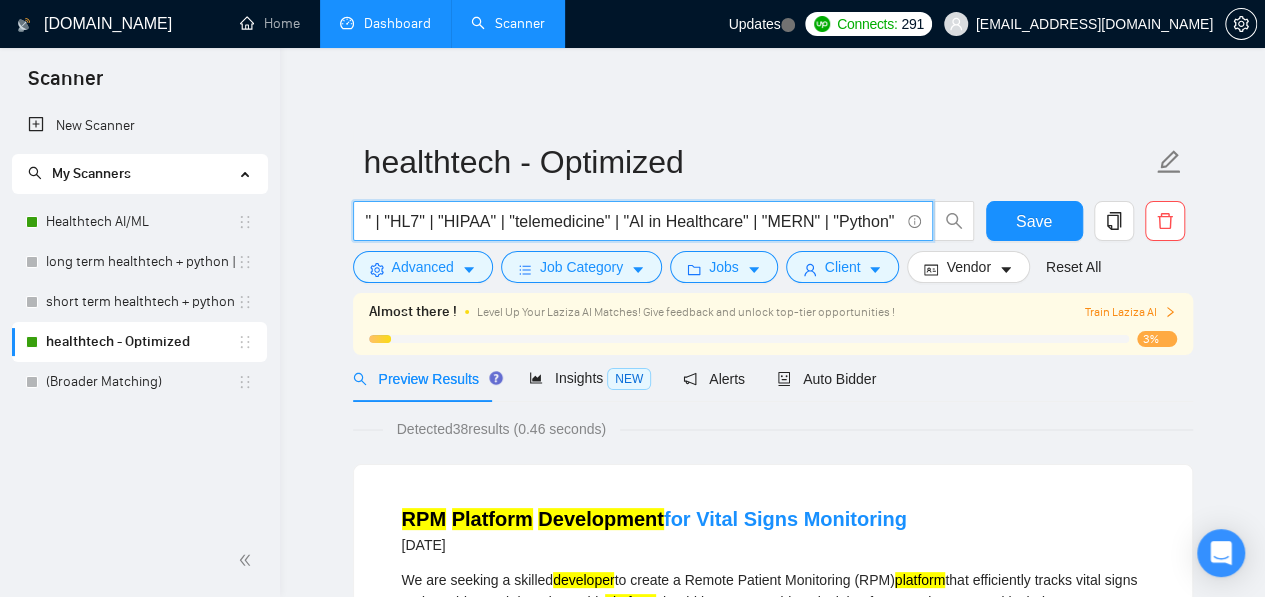 scroll, scrollTop: 0, scrollLeft: 840, axis: horizontal 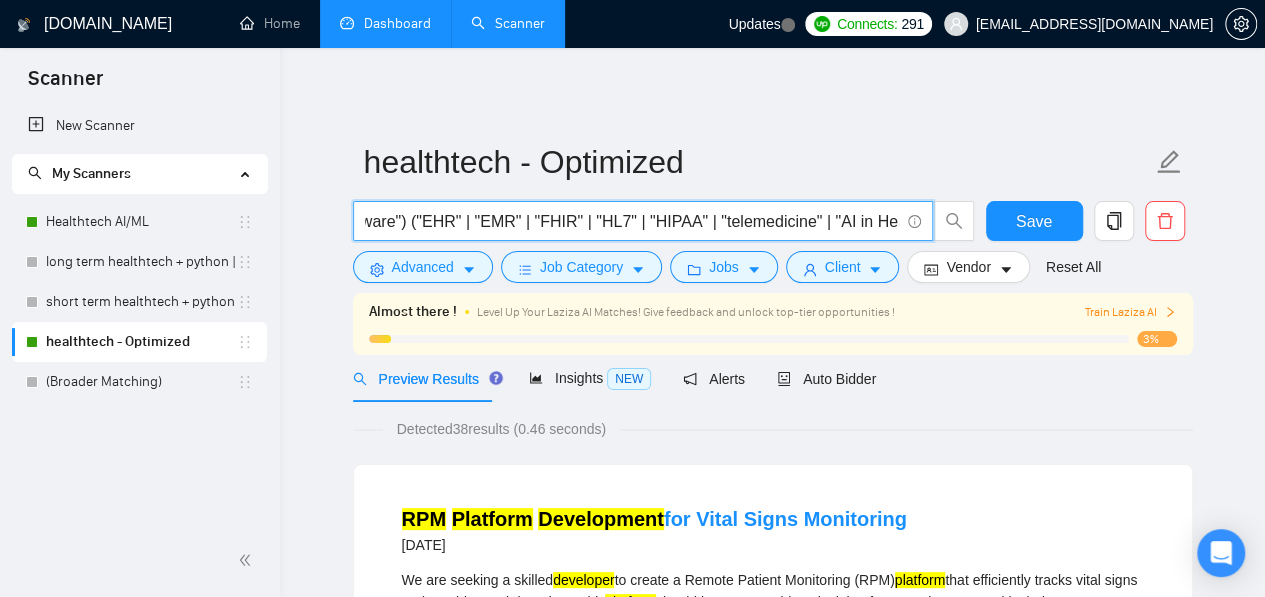 drag, startPoint x: 454, startPoint y: 223, endPoint x: 725, endPoint y: 221, distance: 271.0074 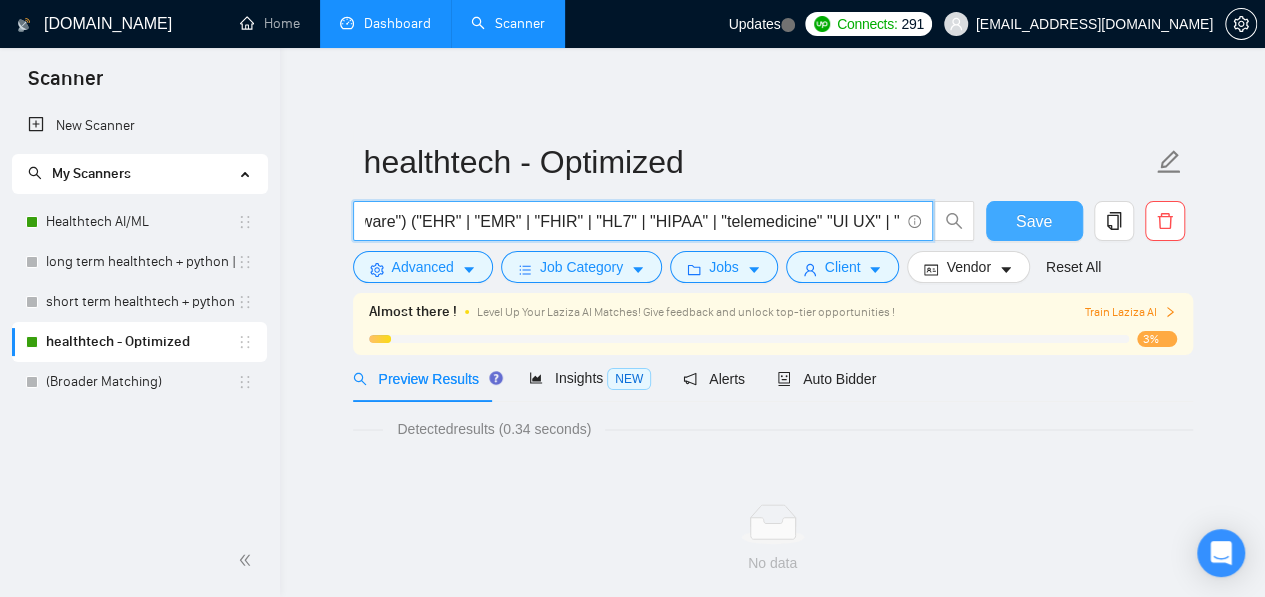type on "("healthtech" | "healthcare") ("development" | "developer" | "web app" | "mobile app" | "SaaS" | "platform" | "custom software") ("EHR" | "EMR" | "FHIR" | "HL7" | "HIPAA" | "telemedicine" "UI UX" | "AI in Healthcare" | "MERN" | "Python" | "machine learning" | "medical imaging" | "RPM" | "chatbot" | "clinical decision support" | "LIMS" | "pharmacy system" | "workflow automation" | "agentic AI" | "patient portal")" 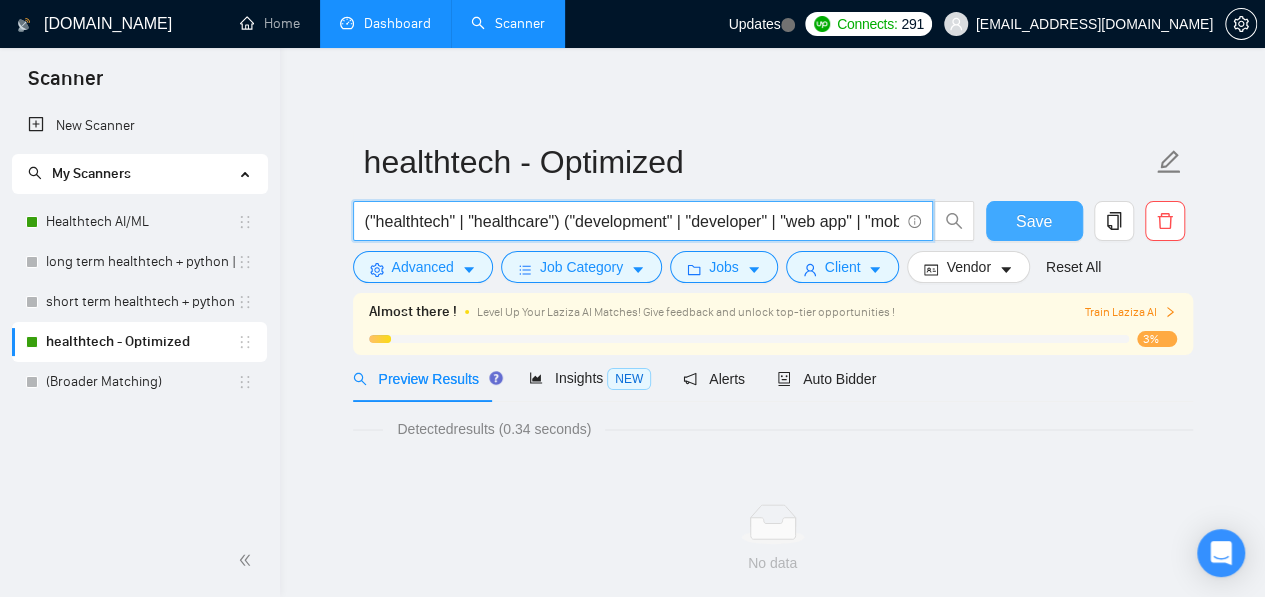 click on "Save" at bounding box center (1034, 221) 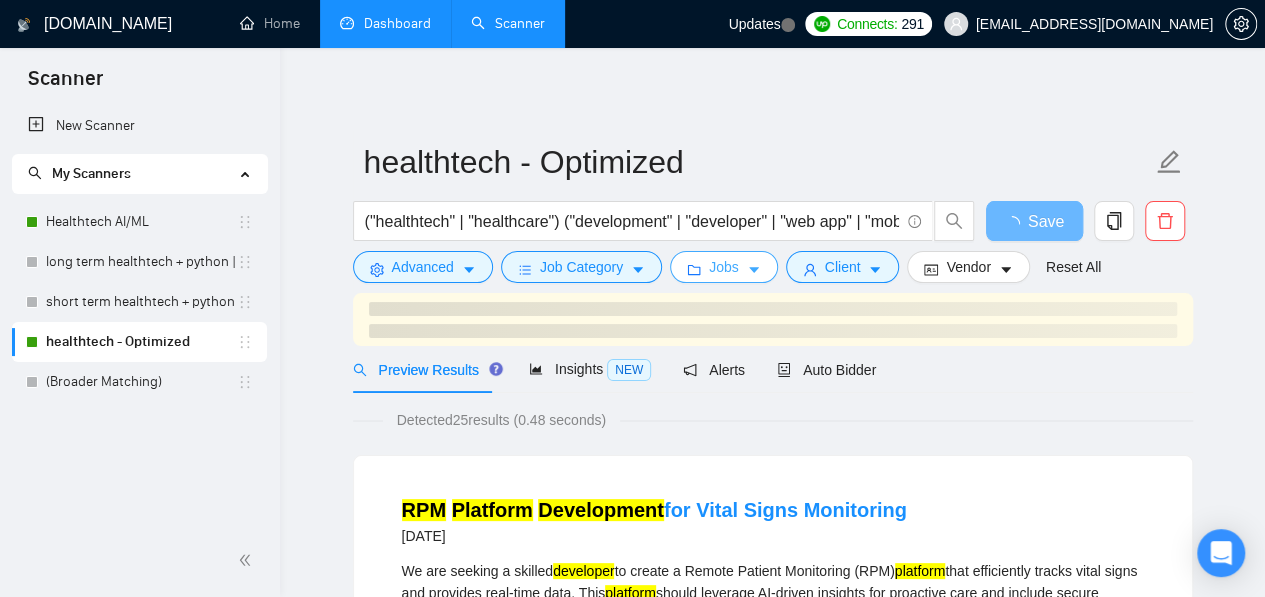 click 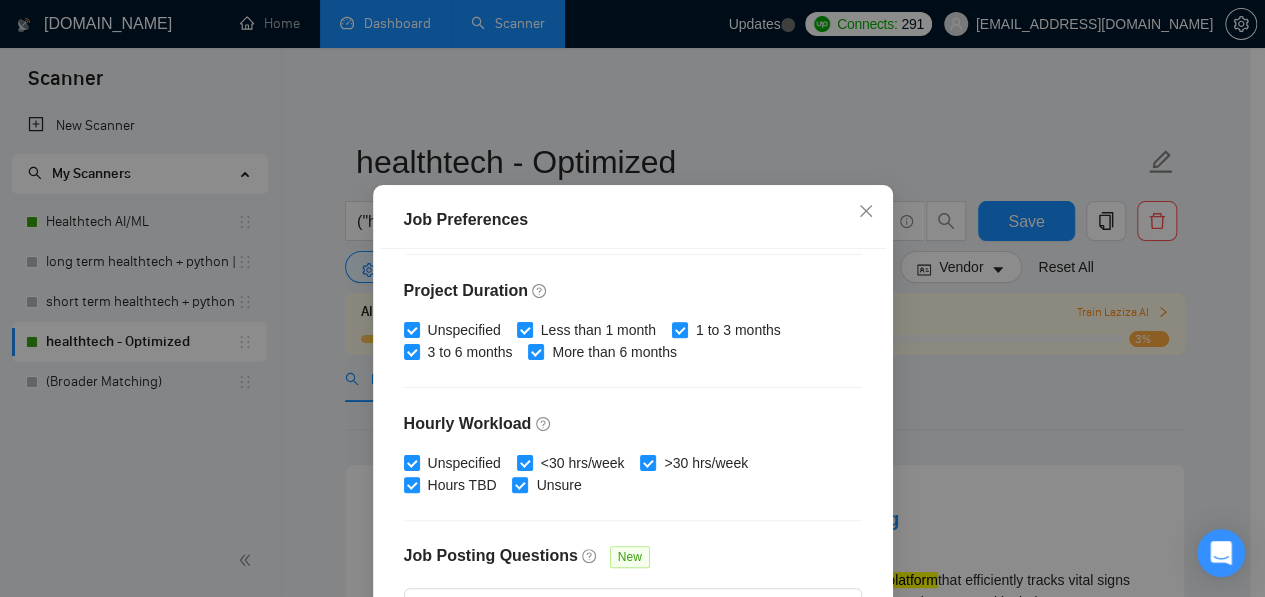 scroll, scrollTop: 581, scrollLeft: 0, axis: vertical 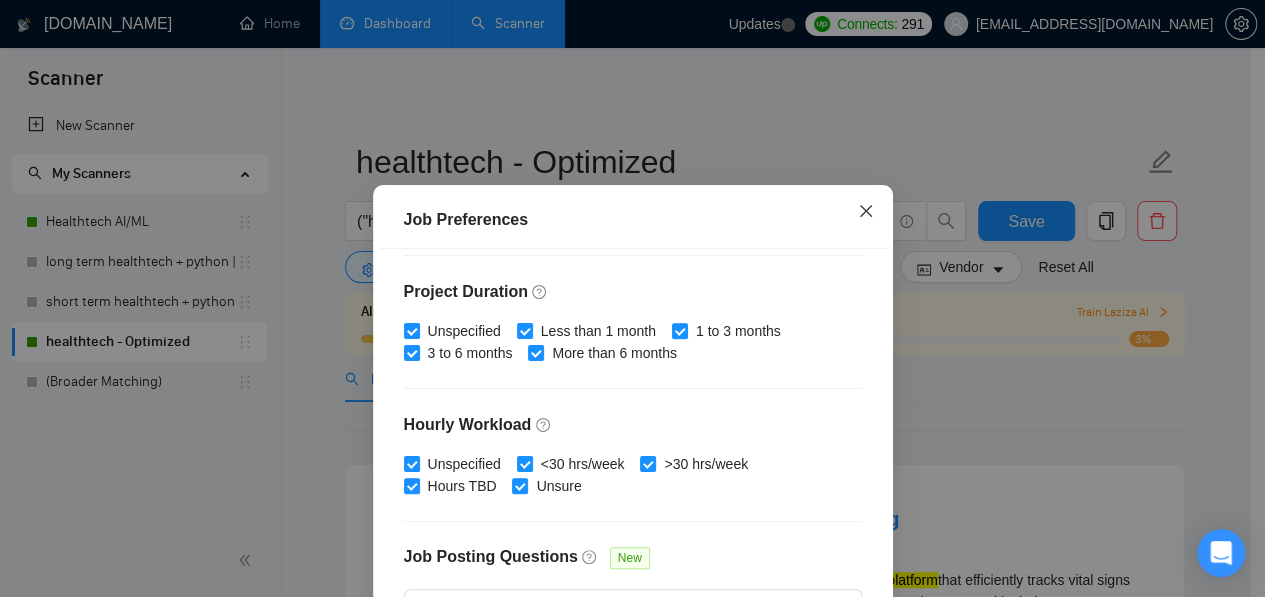 click 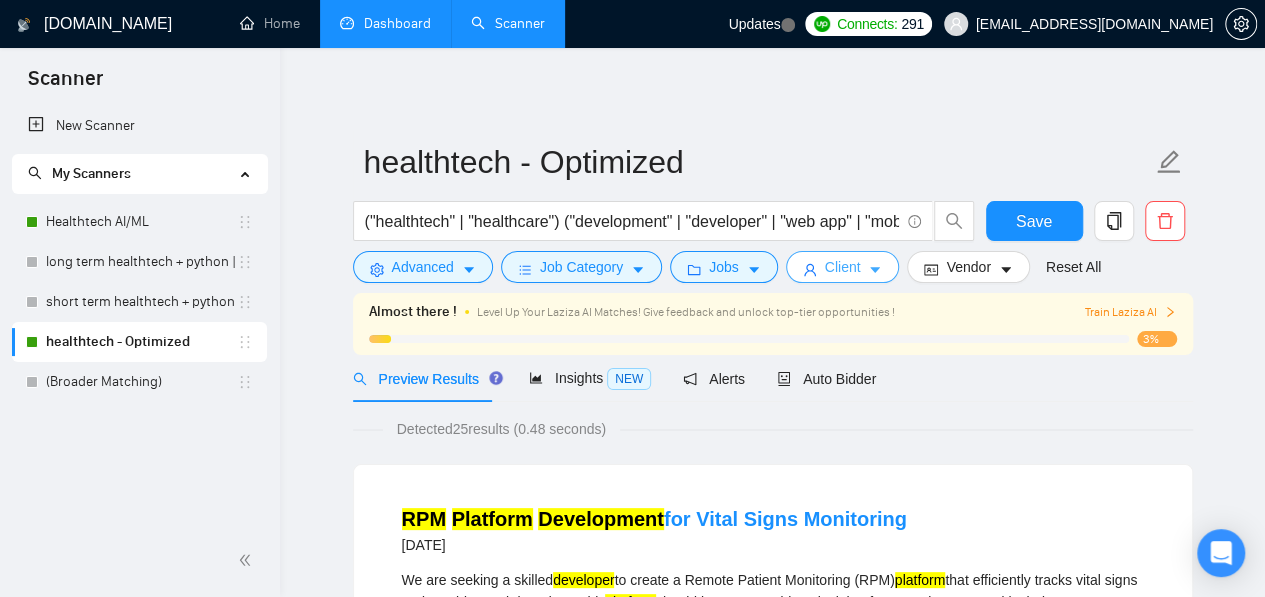 click 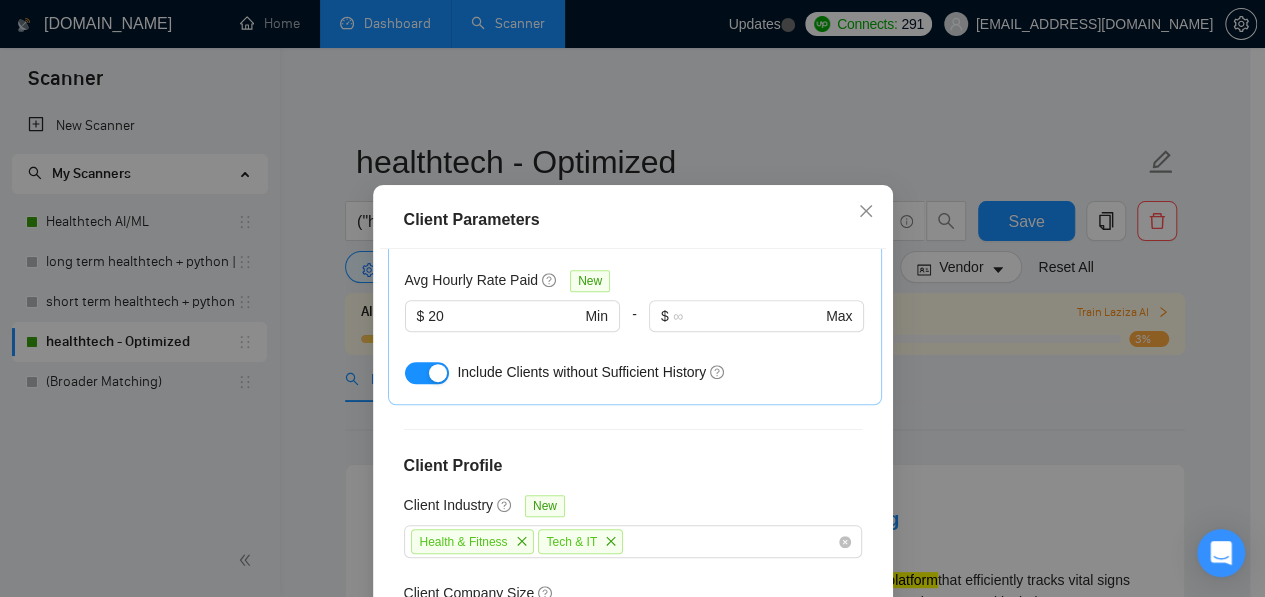 scroll, scrollTop: 721, scrollLeft: 0, axis: vertical 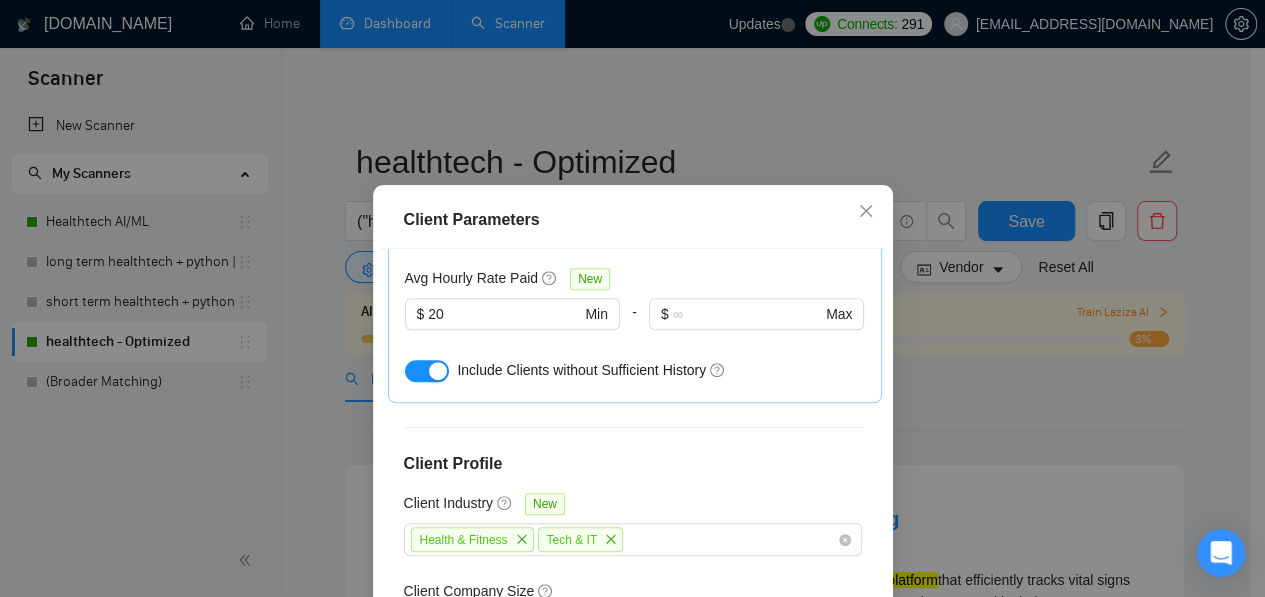 click at bounding box center (438, 371) 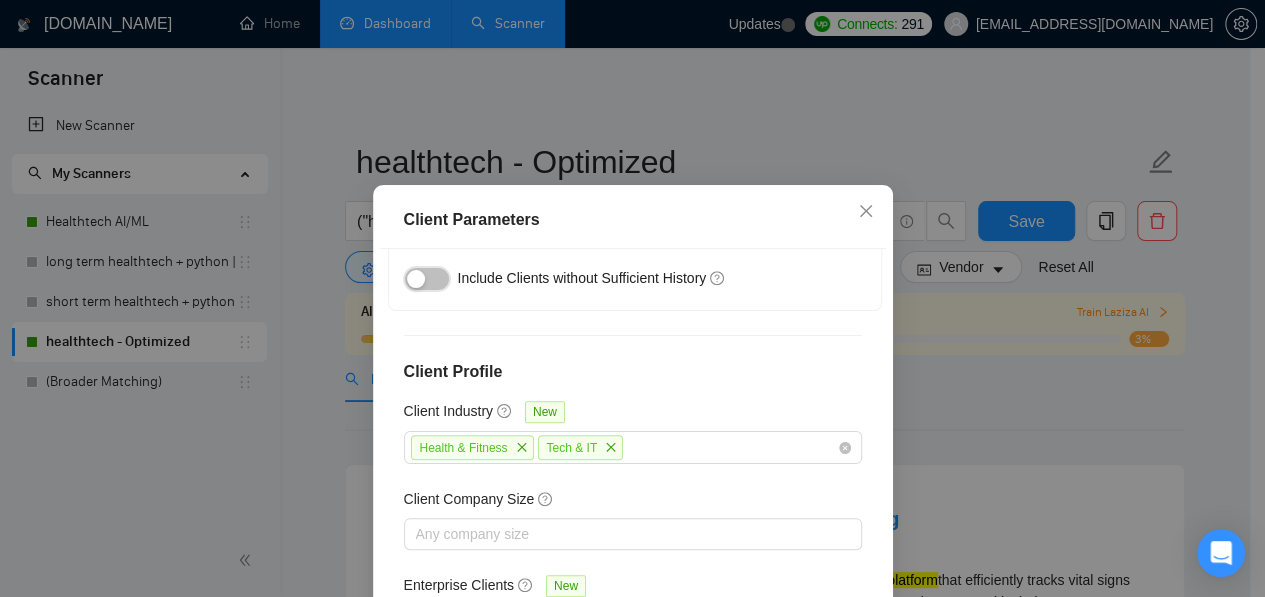 scroll, scrollTop: 815, scrollLeft: 0, axis: vertical 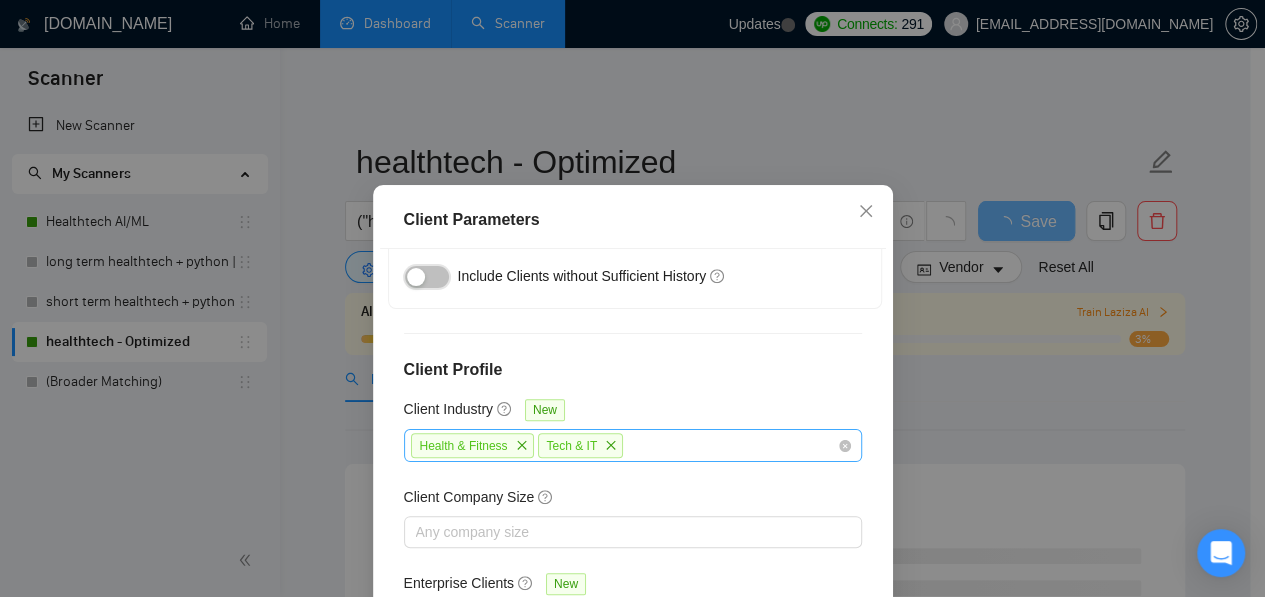 click on "Health & Fitness Tech & IT" at bounding box center (623, 445) 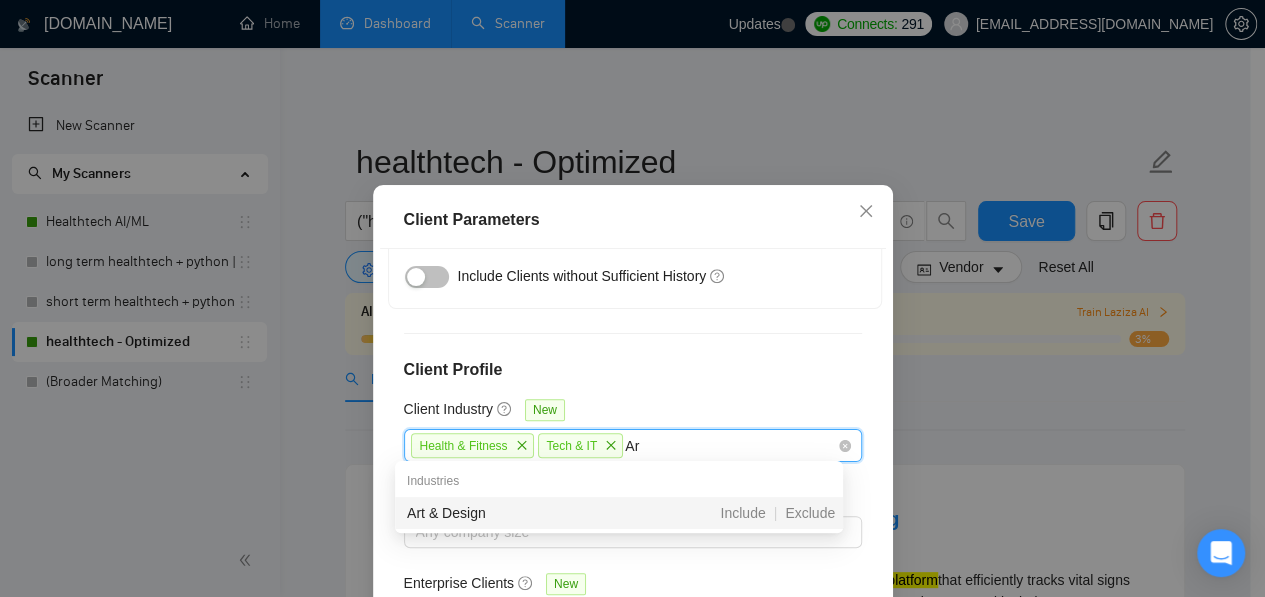 type on "A" 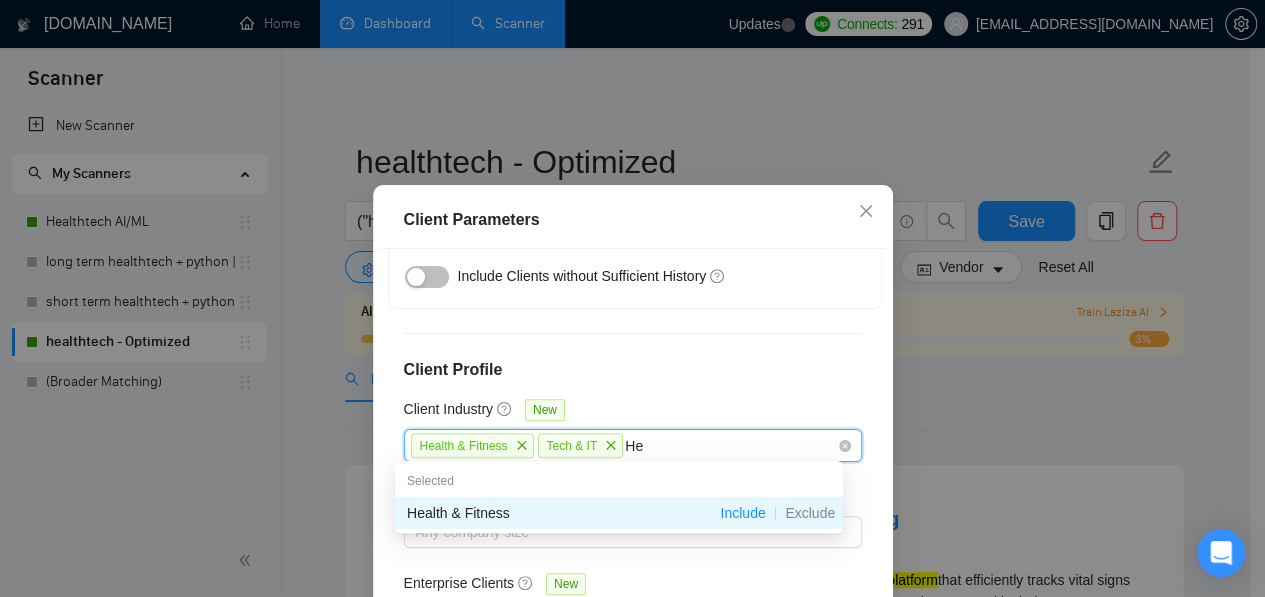 type on "H" 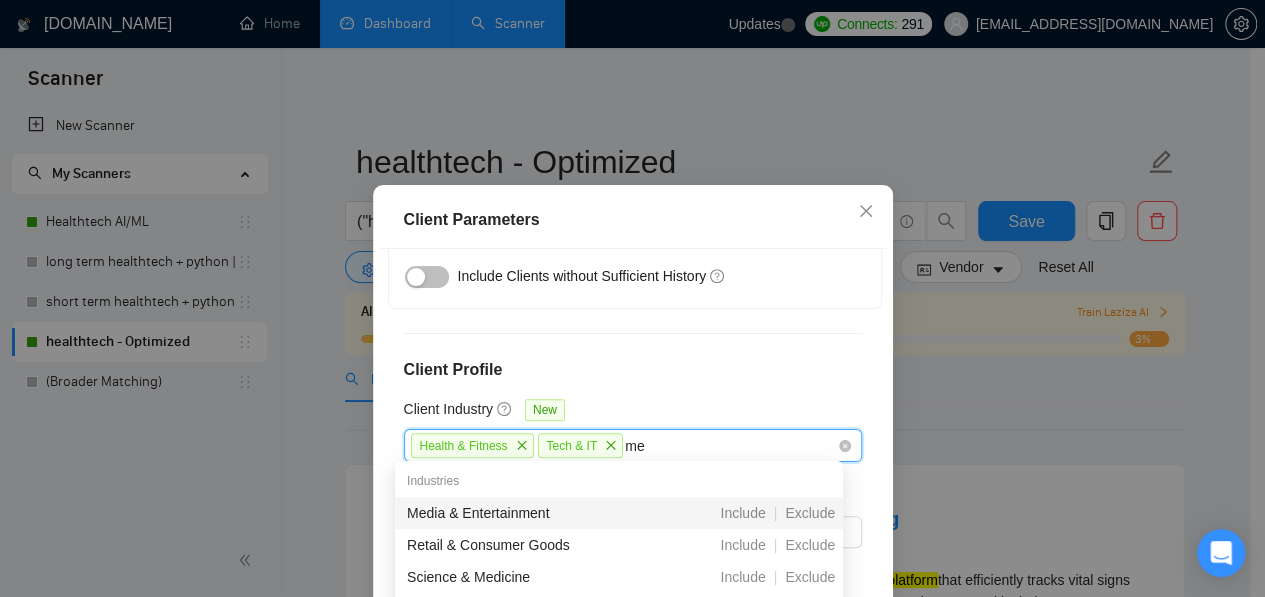 type on "m" 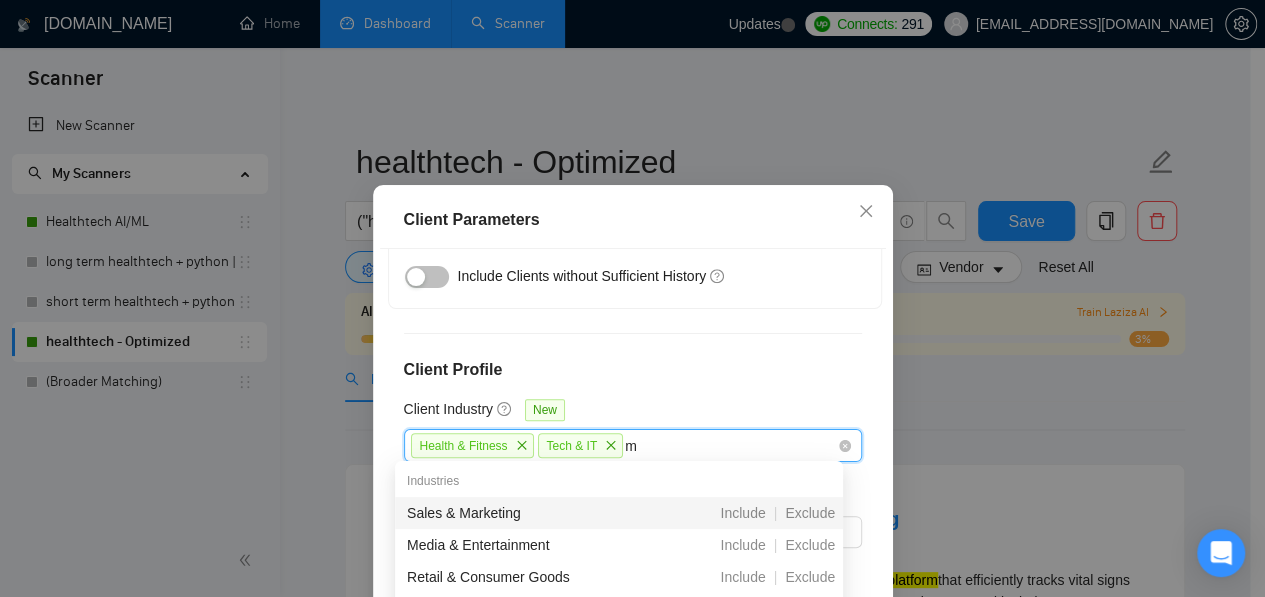 type 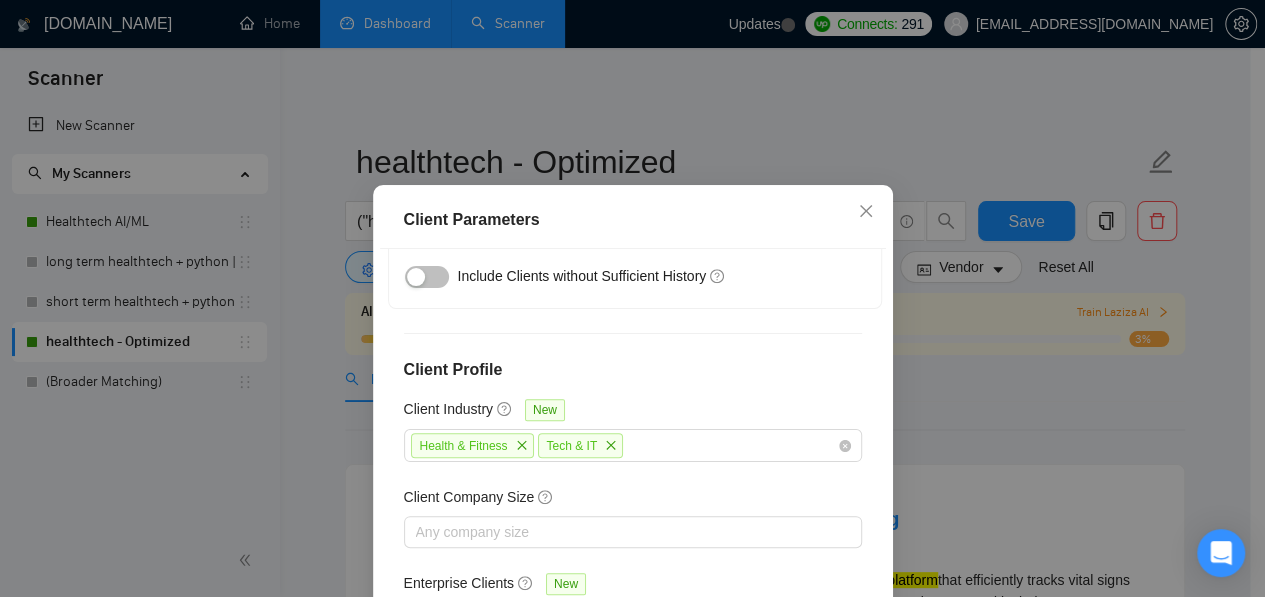 click on "Client Location Include Client Countries [GEOGRAPHIC_DATA]   Exclude Client Countries   Select Client Rating Client Min Average Feedback Include clients with no feedback Client Payment Details Payment Verified Hire Rate Stats   Client Total Spent $ Min - $ Max Client Hire Rate New Mid Rates High Rates Max Rates     Avg Hourly Rate Paid New $ 20 Min - $ Max Include Clients without Sufficient History Client Profile Client Industry New Health & Fitness Tech & IT   Client Company Size   Any company size Enterprise Clients New   Any clients" at bounding box center (633, 458) 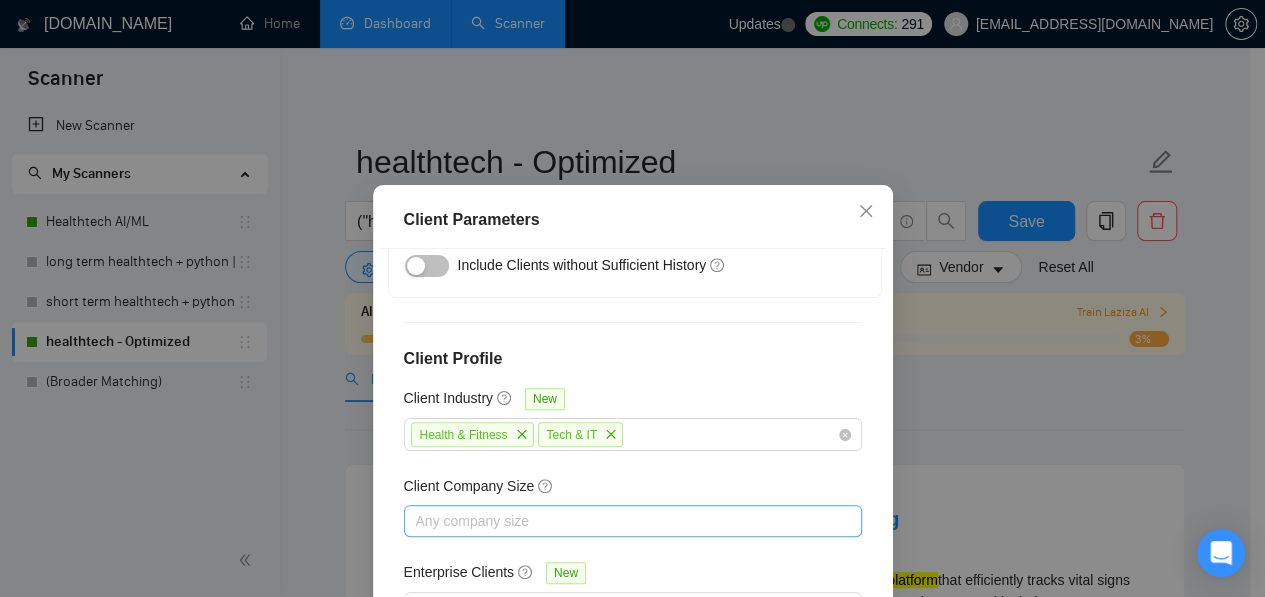 scroll, scrollTop: 157, scrollLeft: 0, axis: vertical 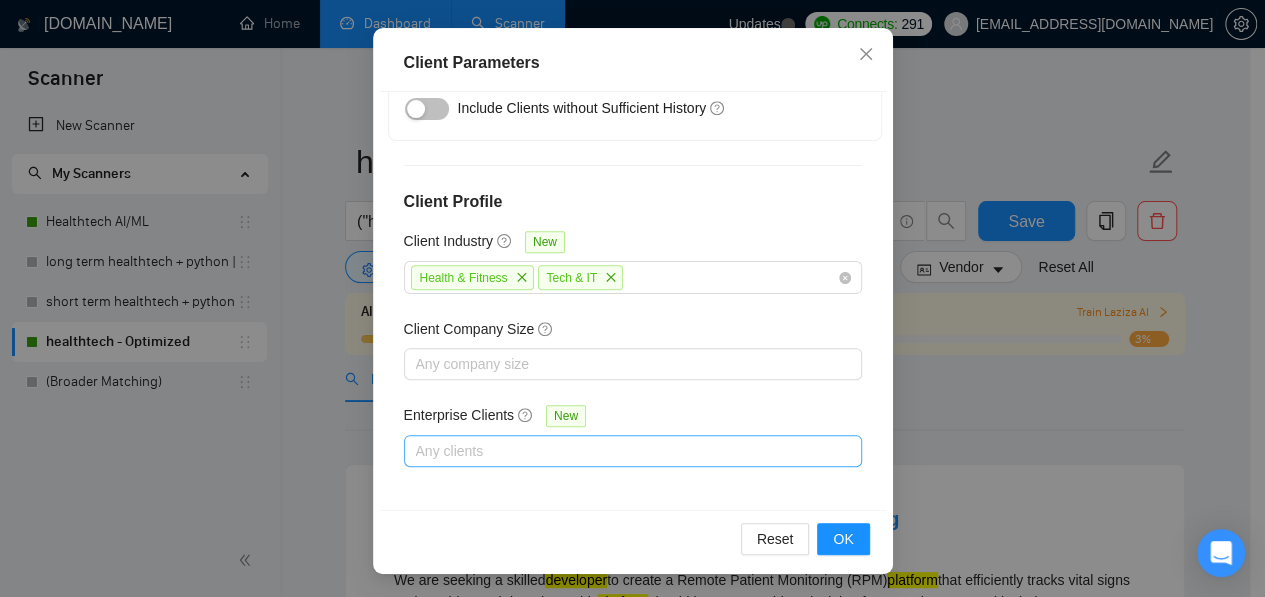 click at bounding box center (623, 451) 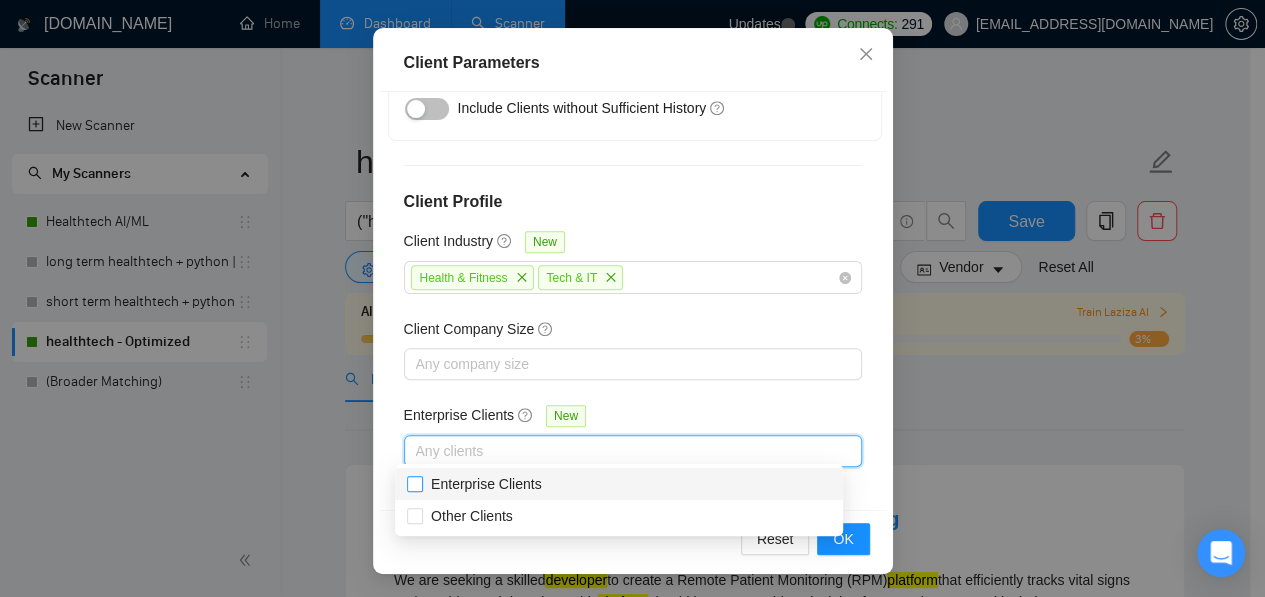 click on "Enterprise Clients" at bounding box center [414, 483] 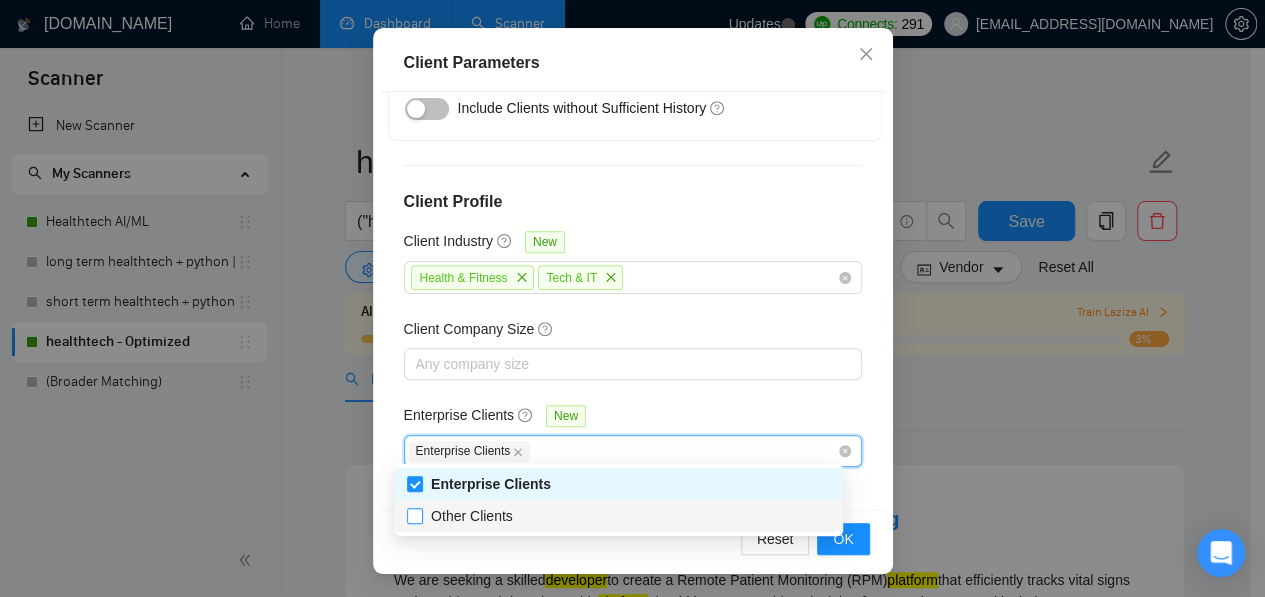 click on "Other Clients" at bounding box center (414, 515) 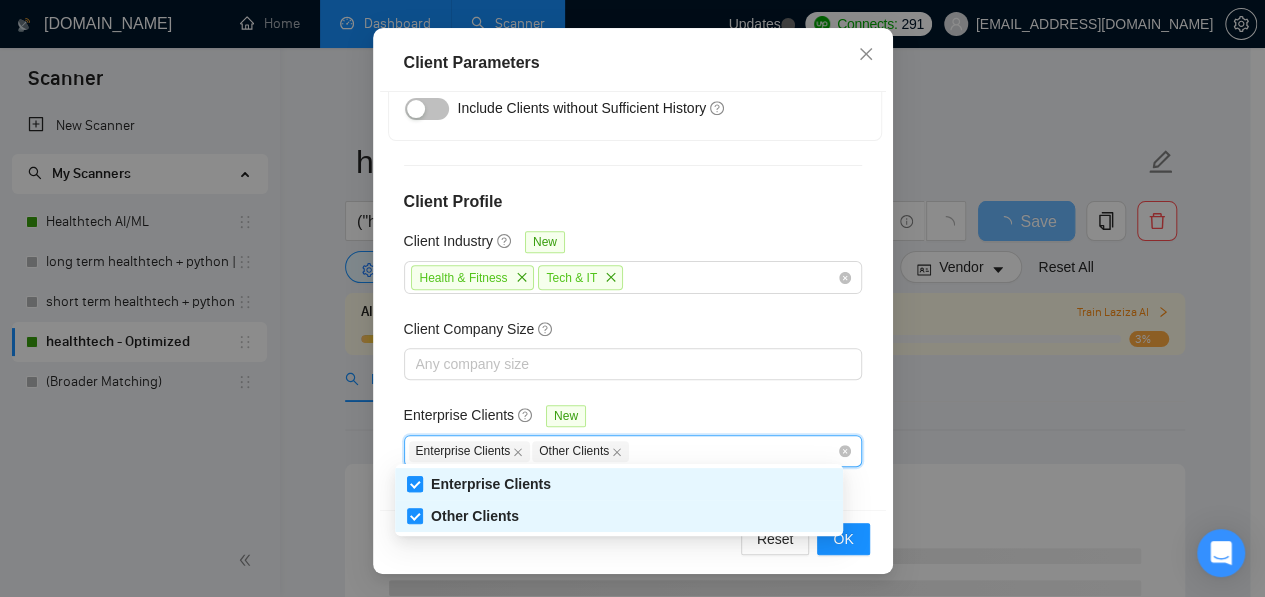 click on "Enterprise Clients" at bounding box center [414, 483] 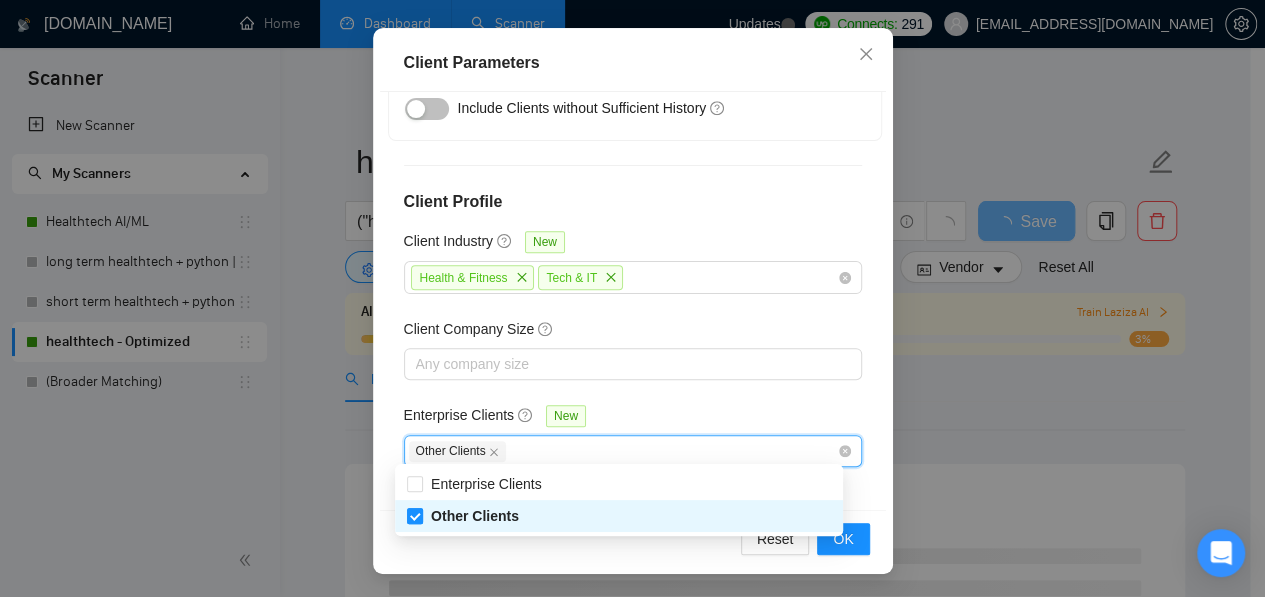 click on "Other Clients" at bounding box center [467, 516] 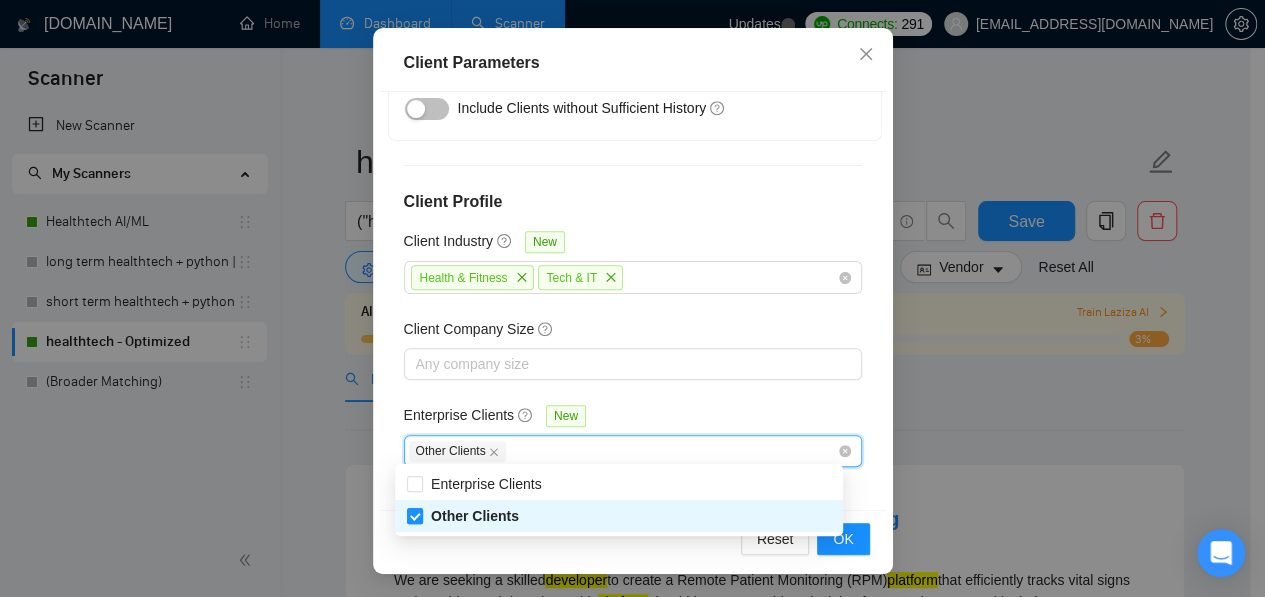 click on "Other Clients" at bounding box center [414, 515] 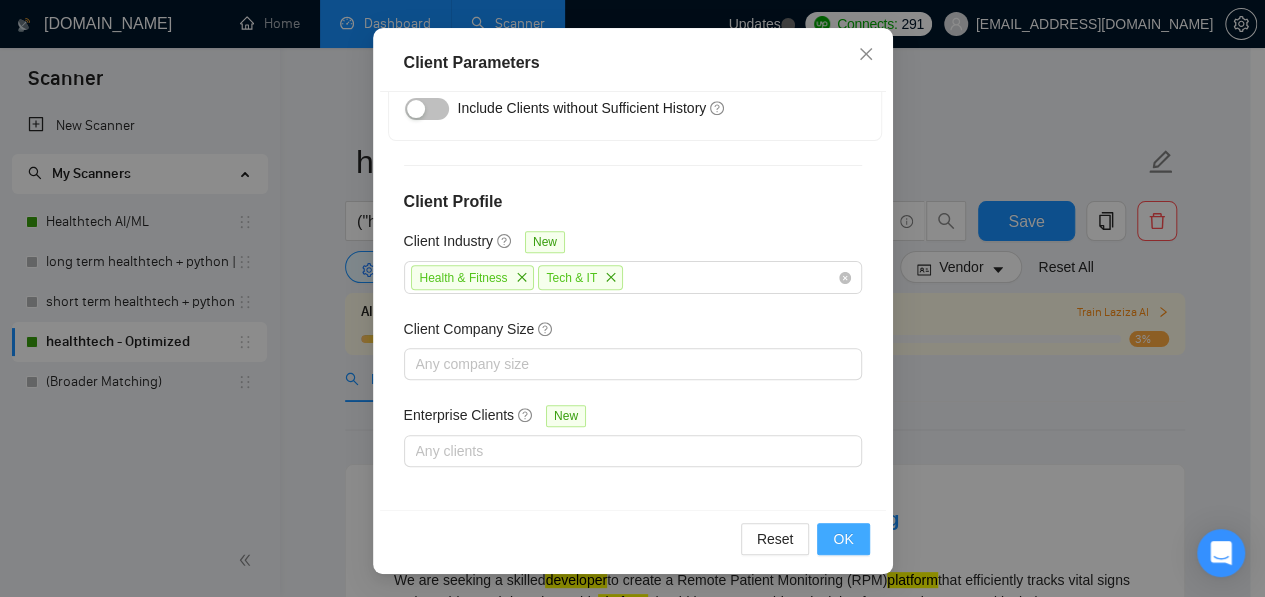 click on "OK" at bounding box center [843, 539] 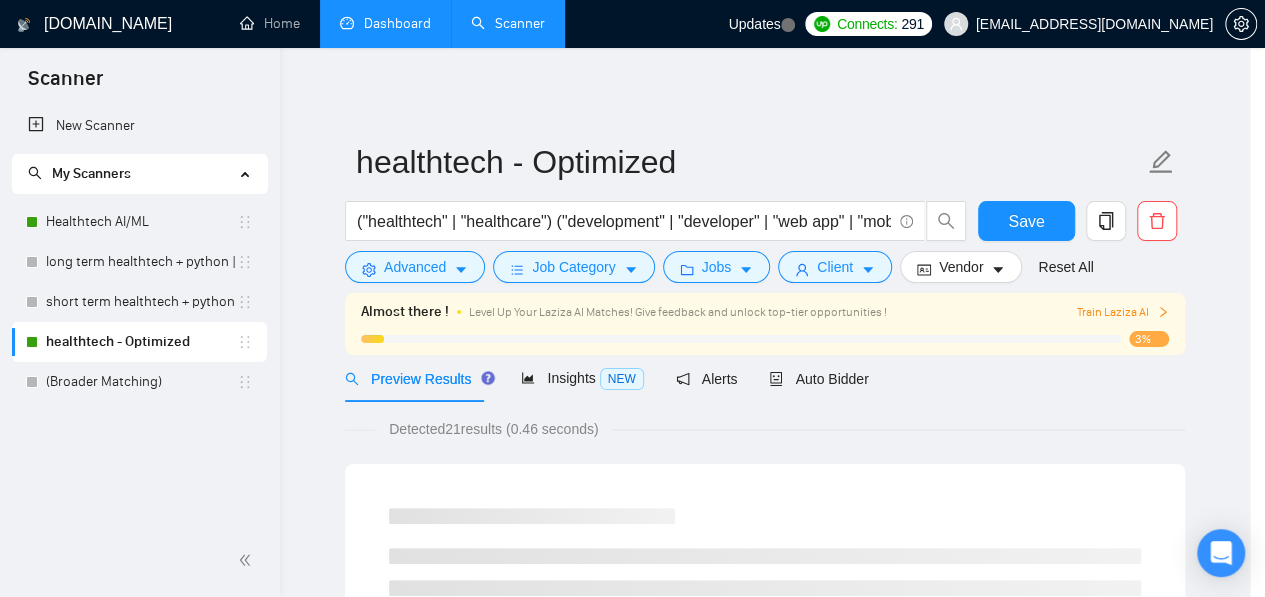 scroll, scrollTop: 92, scrollLeft: 0, axis: vertical 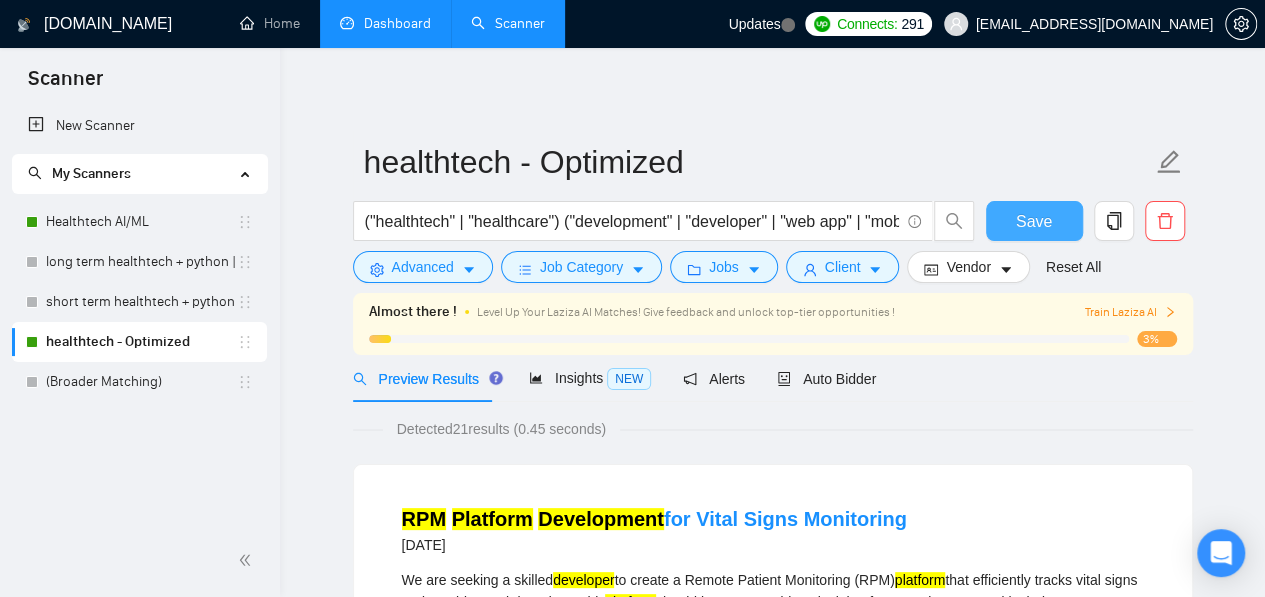 click on "Save" at bounding box center [1034, 221] 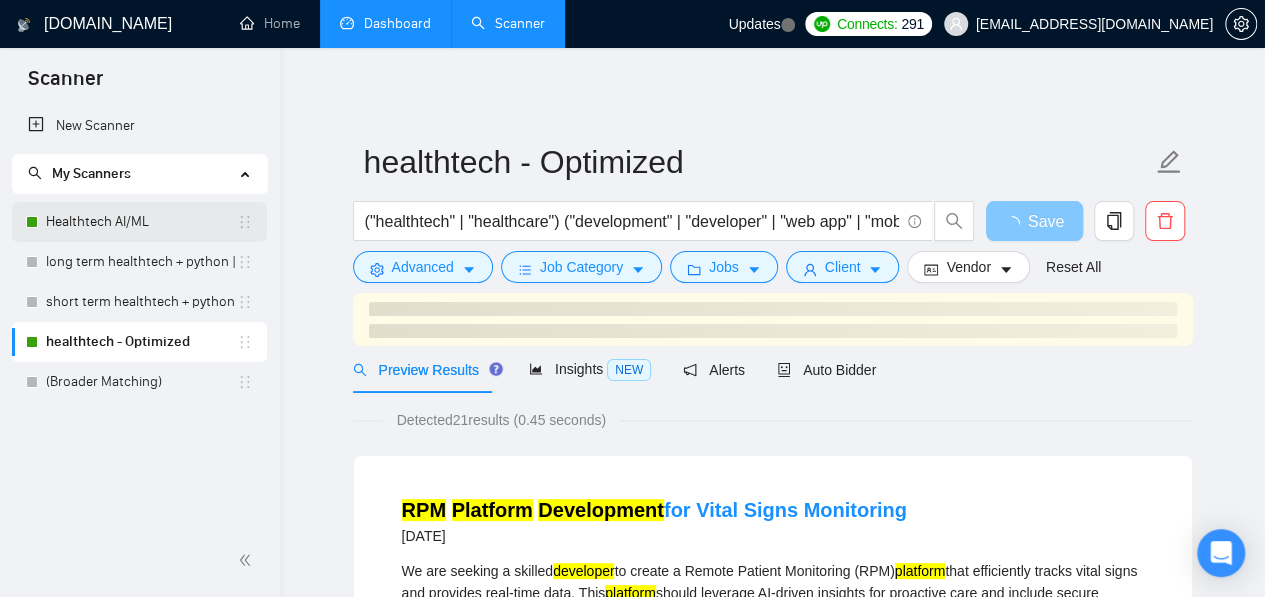 click on "Healthtech AI/ML" at bounding box center [141, 222] 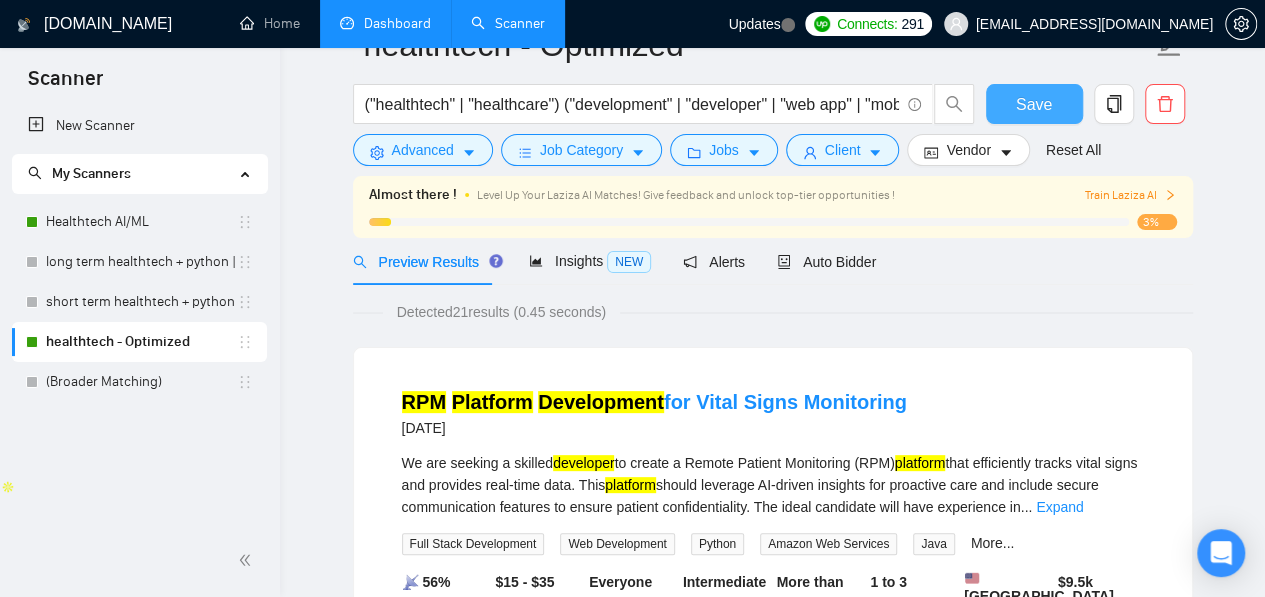 scroll, scrollTop: 0, scrollLeft: 0, axis: both 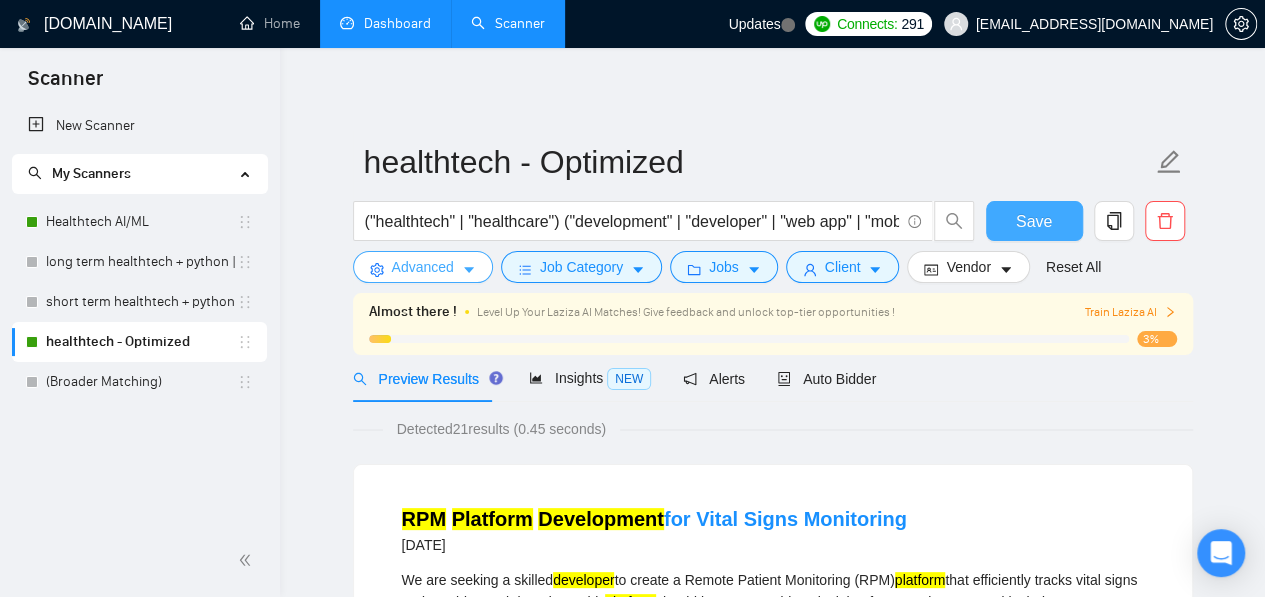 click on "Advanced" at bounding box center (423, 267) 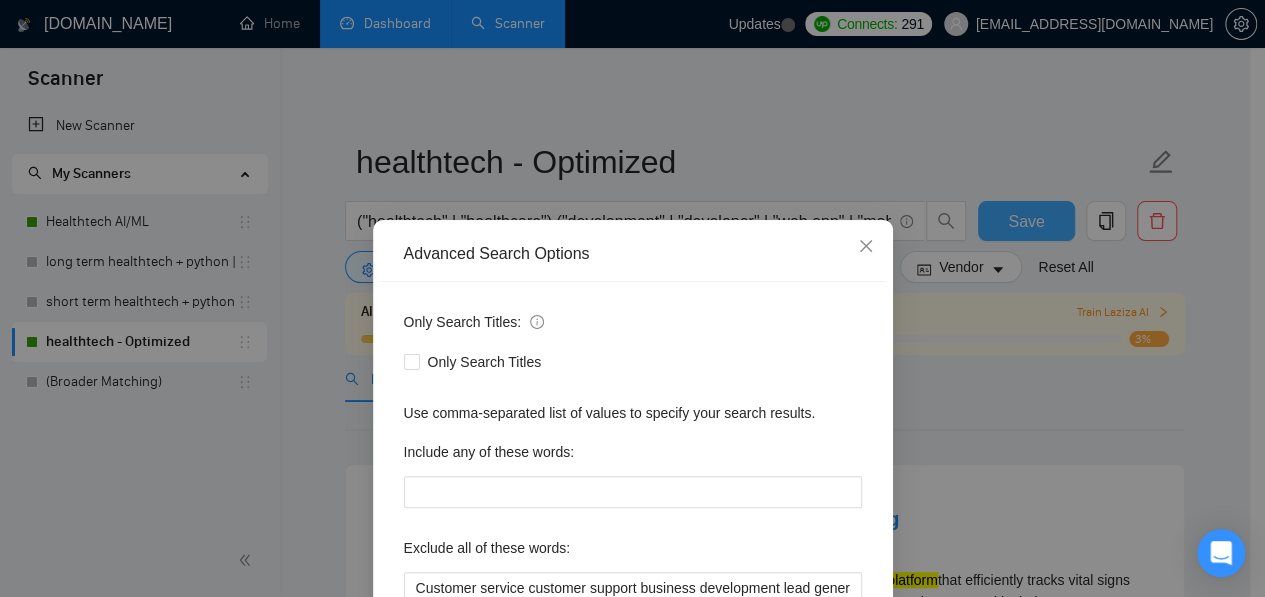 scroll, scrollTop: 234, scrollLeft: 0, axis: vertical 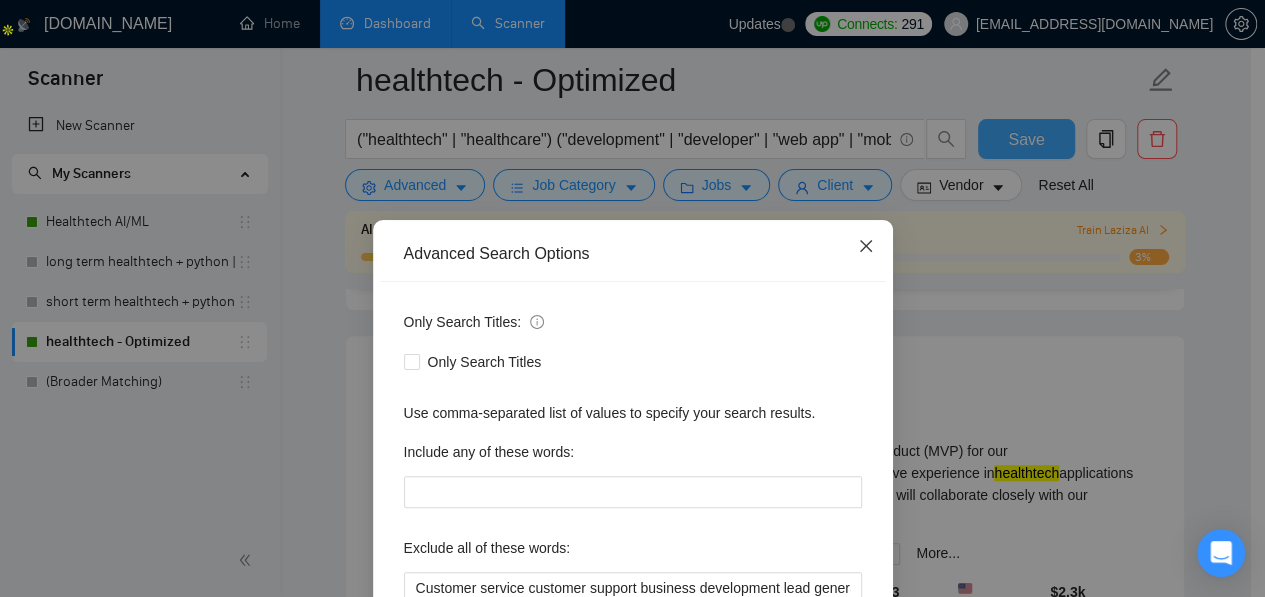 click 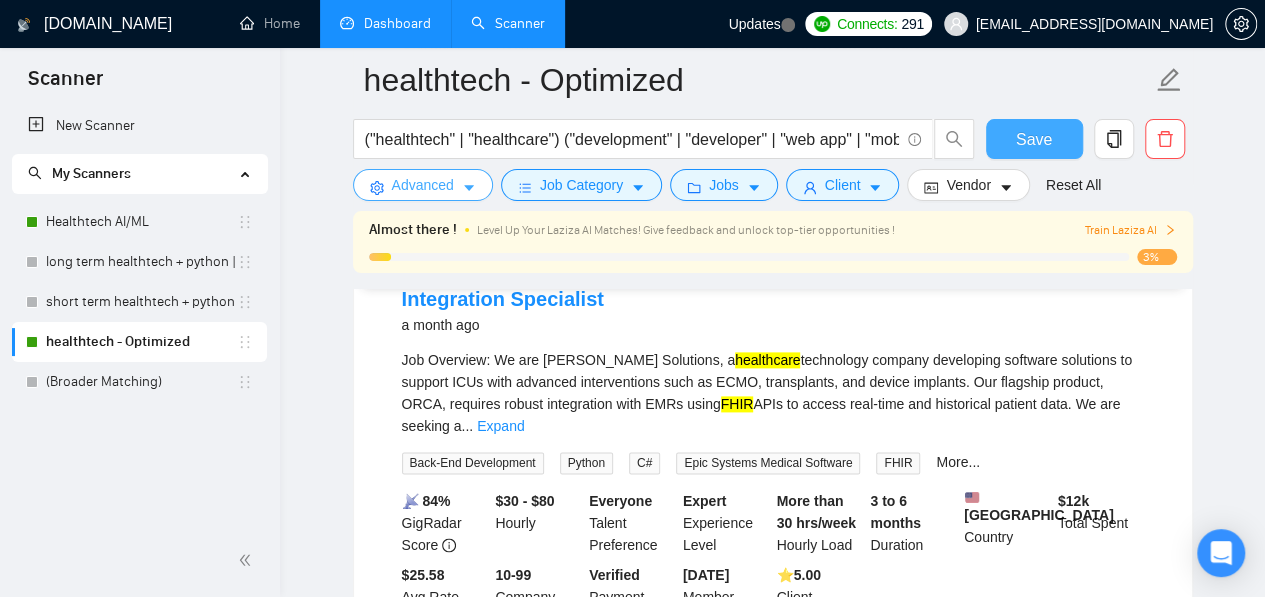 scroll, scrollTop: 1142, scrollLeft: 0, axis: vertical 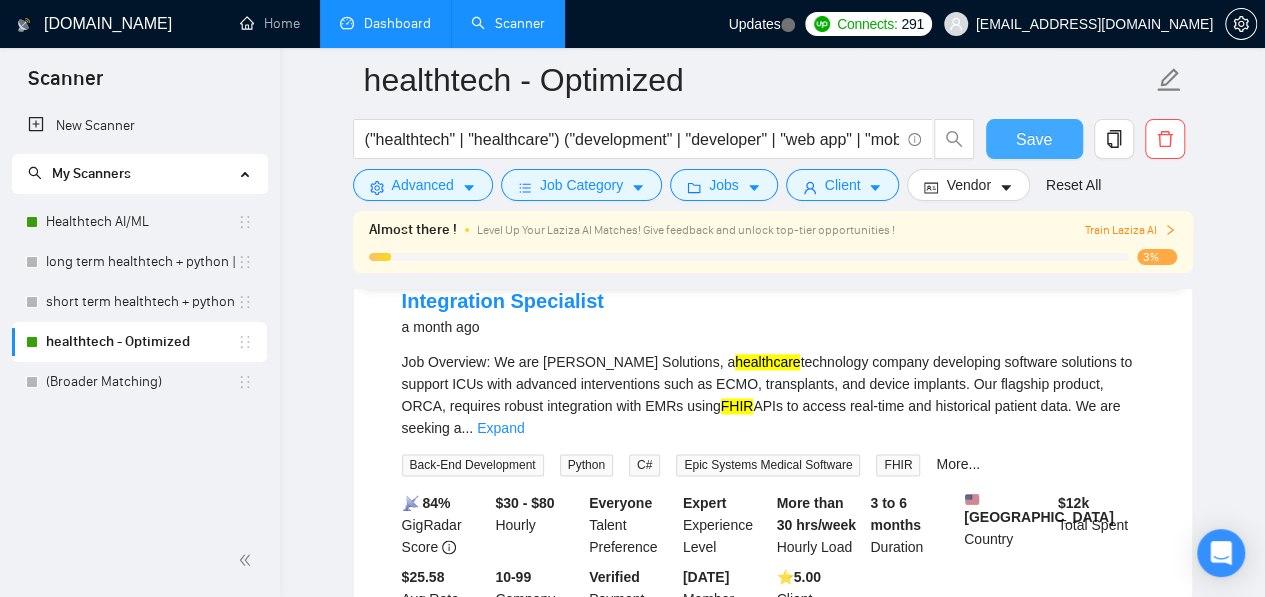 click on "Save" at bounding box center [1034, 139] 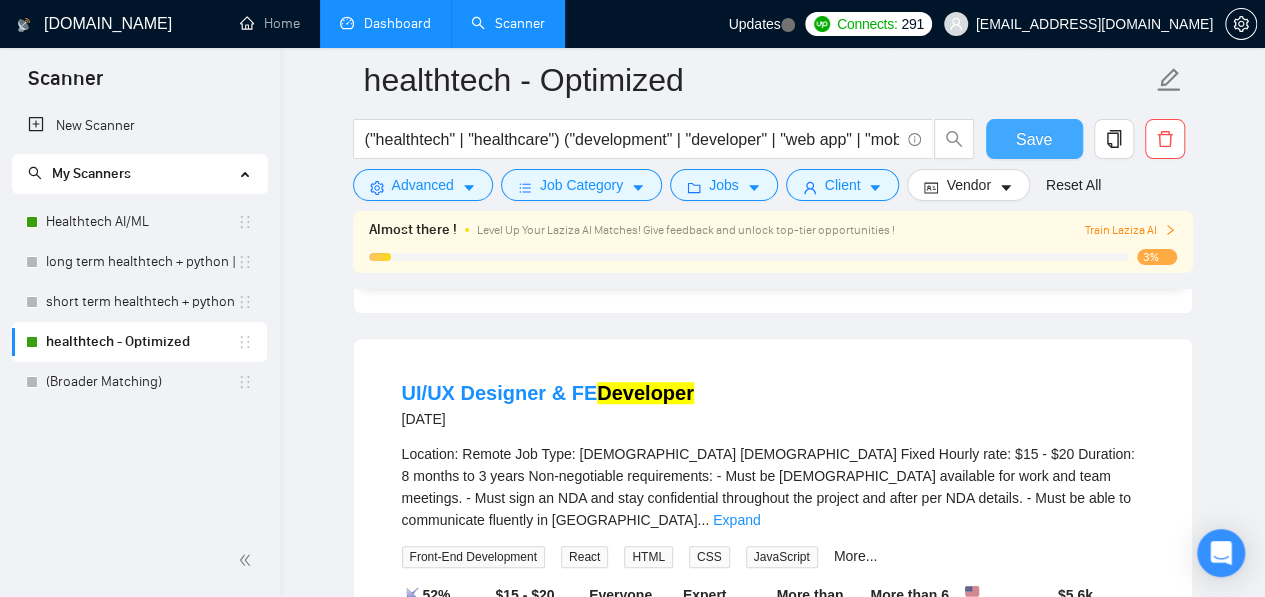 scroll, scrollTop: 4547, scrollLeft: 0, axis: vertical 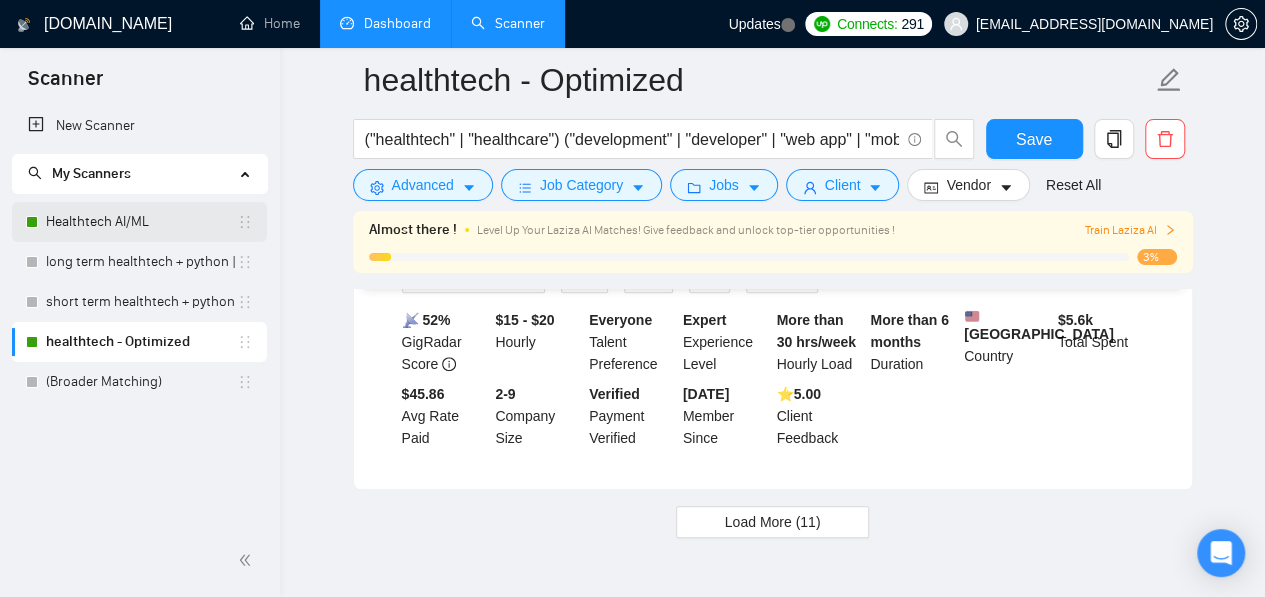 click on "Healthtech AI/ML" at bounding box center [141, 222] 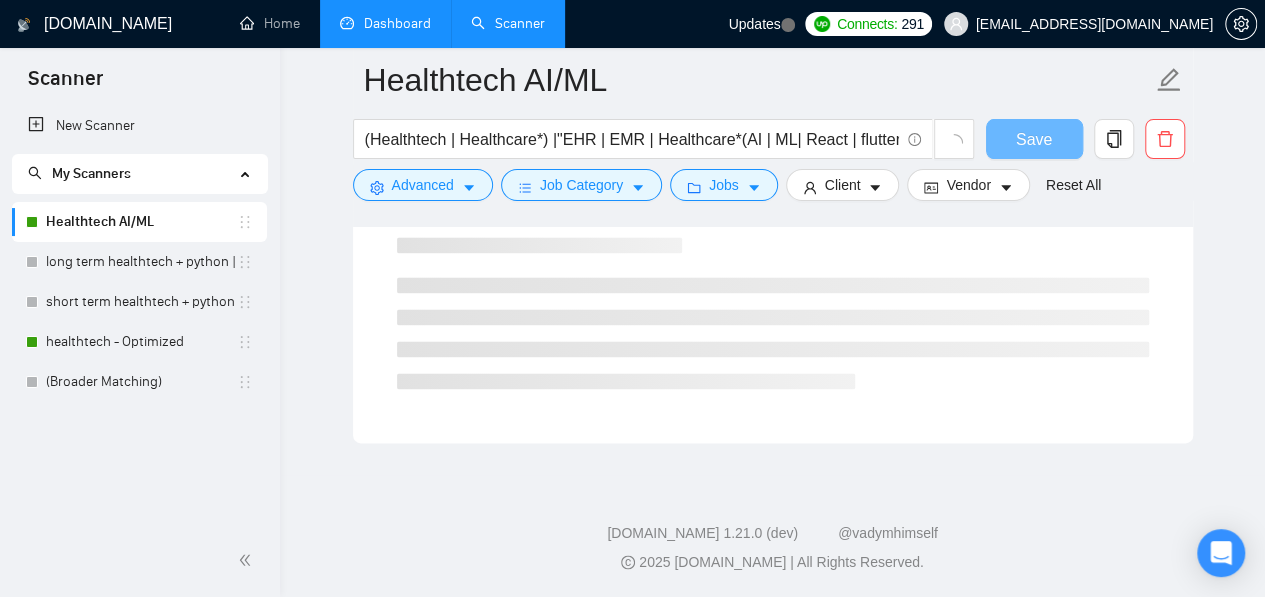 scroll, scrollTop: 1320, scrollLeft: 0, axis: vertical 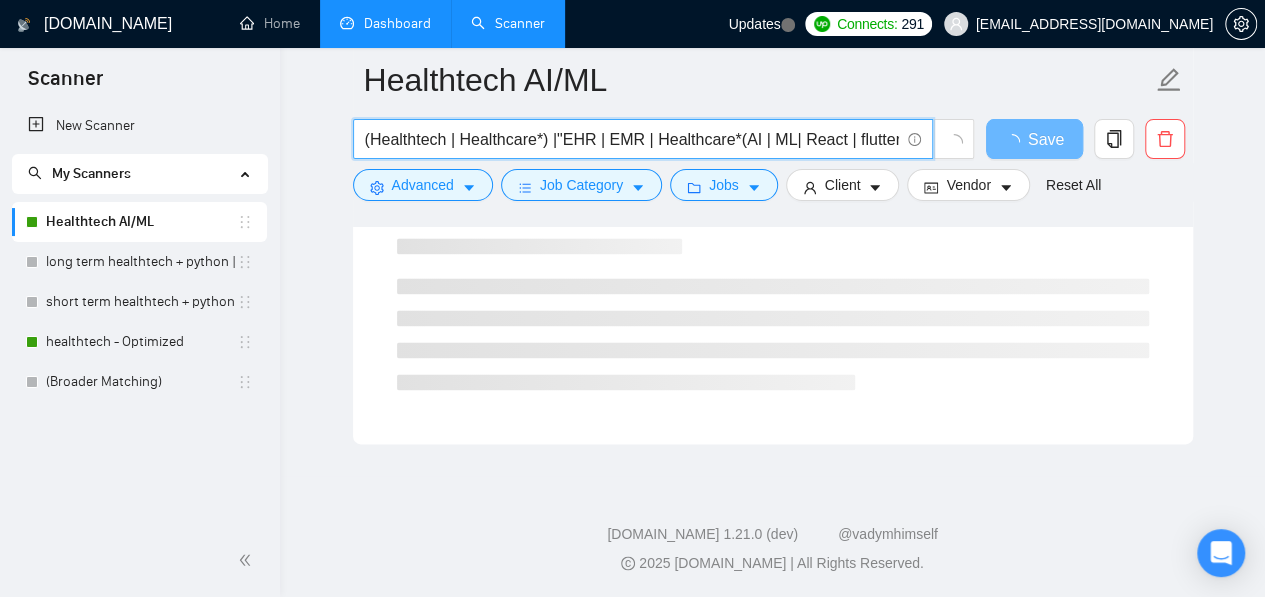 click on "(Healthtech | Healthcare*) |"EHR | EMR | Healthcare*(AI | ML| React | flutter)" at bounding box center (632, 139) 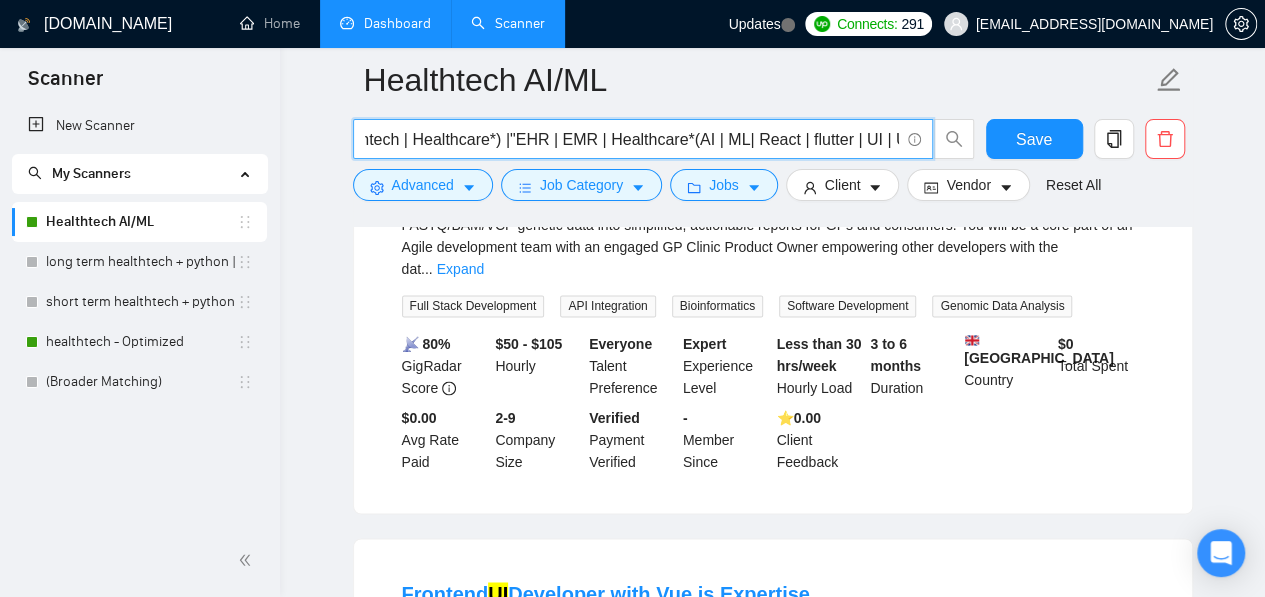 scroll, scrollTop: 0, scrollLeft: 51, axis: horizontal 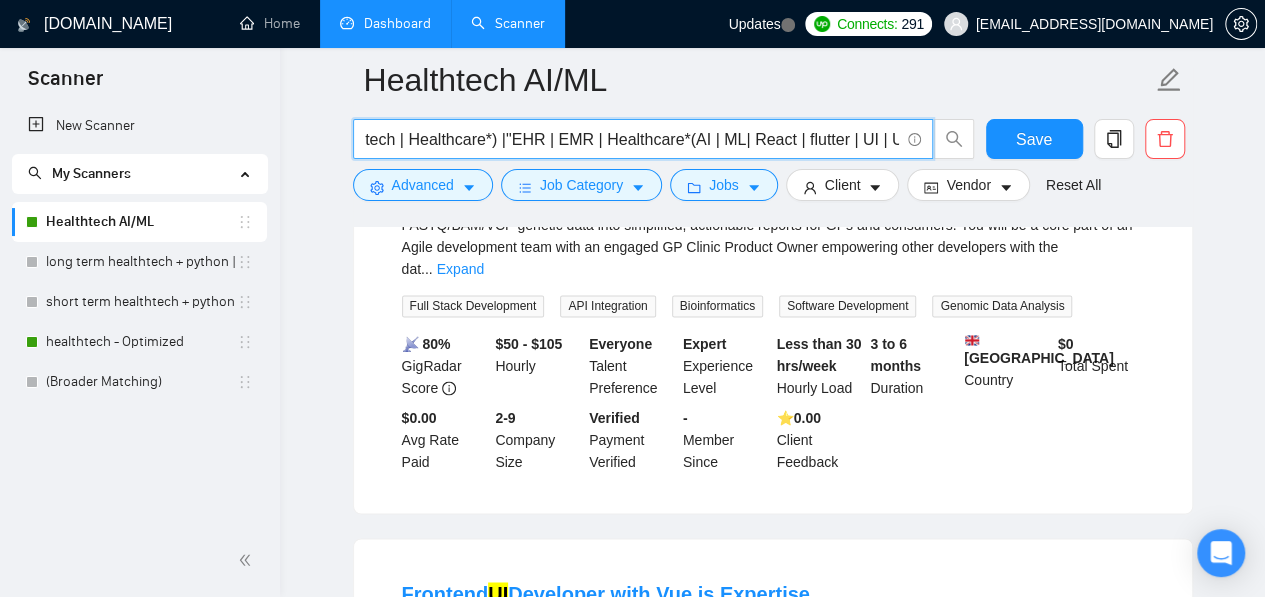 type on "(Healthtech | Healthcare*) |"EHR | EMR | Healthcare*(AI | ML| React | flutter | UI | UX)" 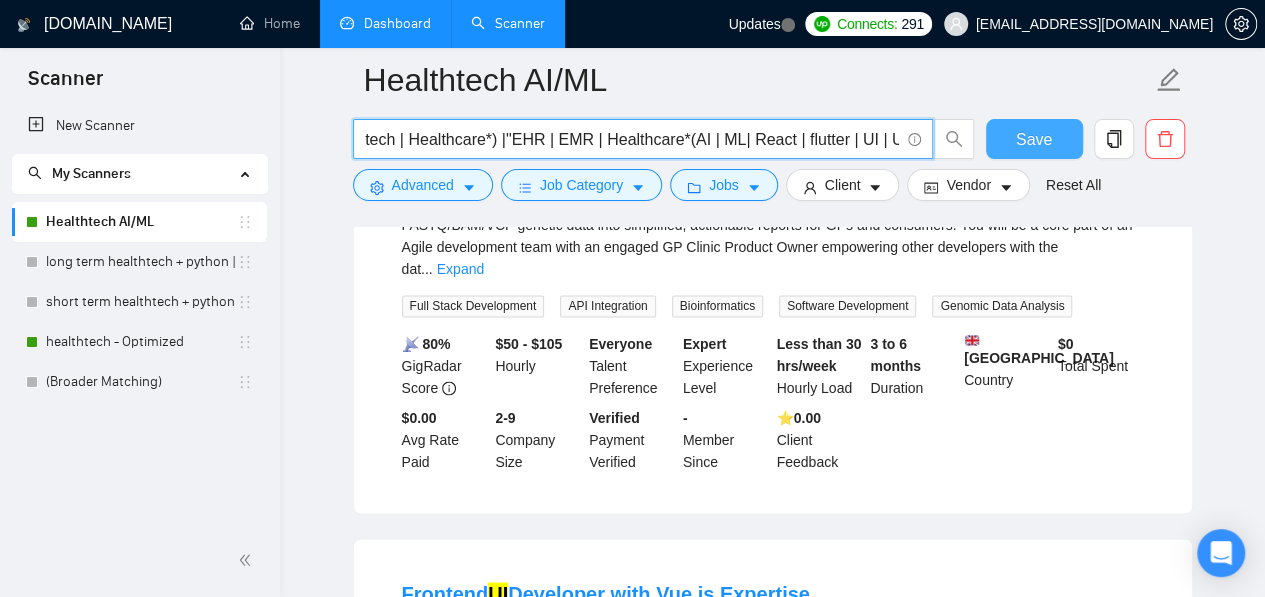 scroll, scrollTop: 0, scrollLeft: 0, axis: both 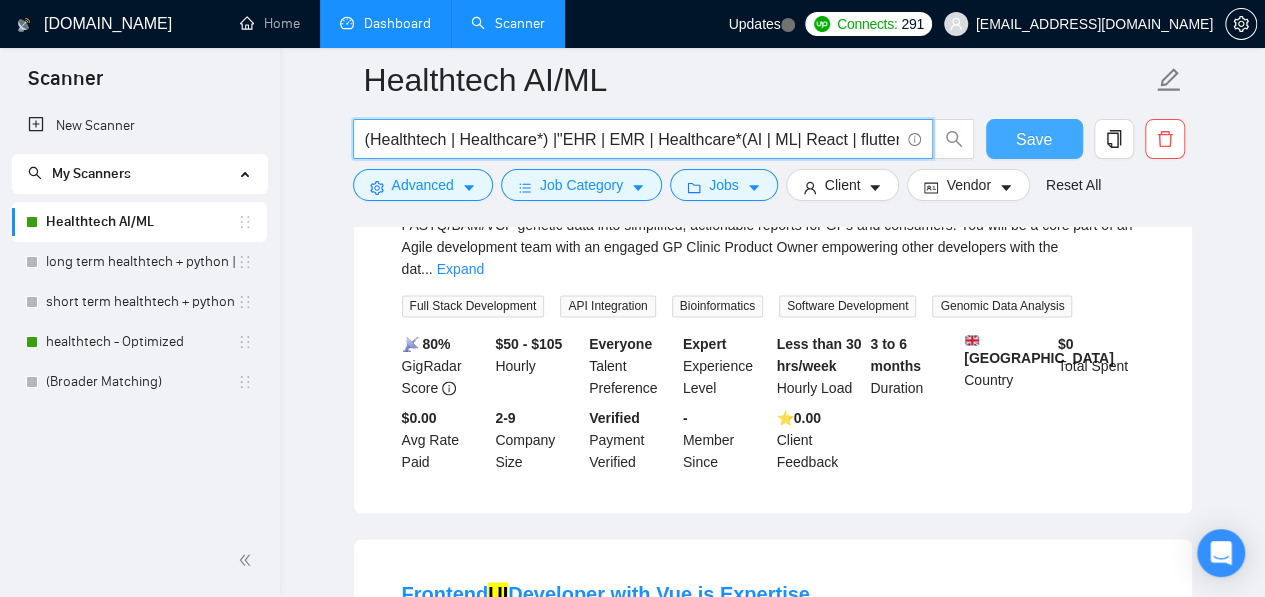 click on "Save" at bounding box center (1034, 139) 